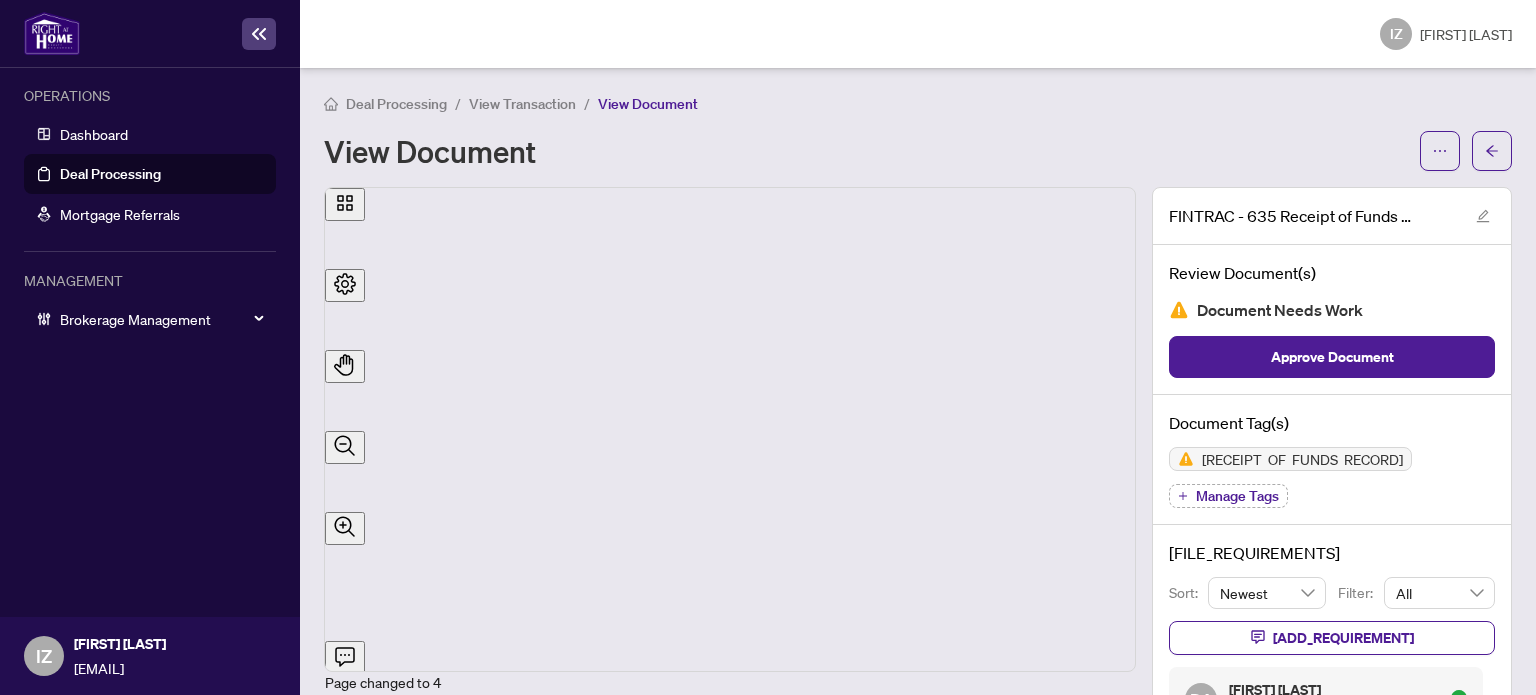 scroll, scrollTop: 0, scrollLeft: 0, axis: both 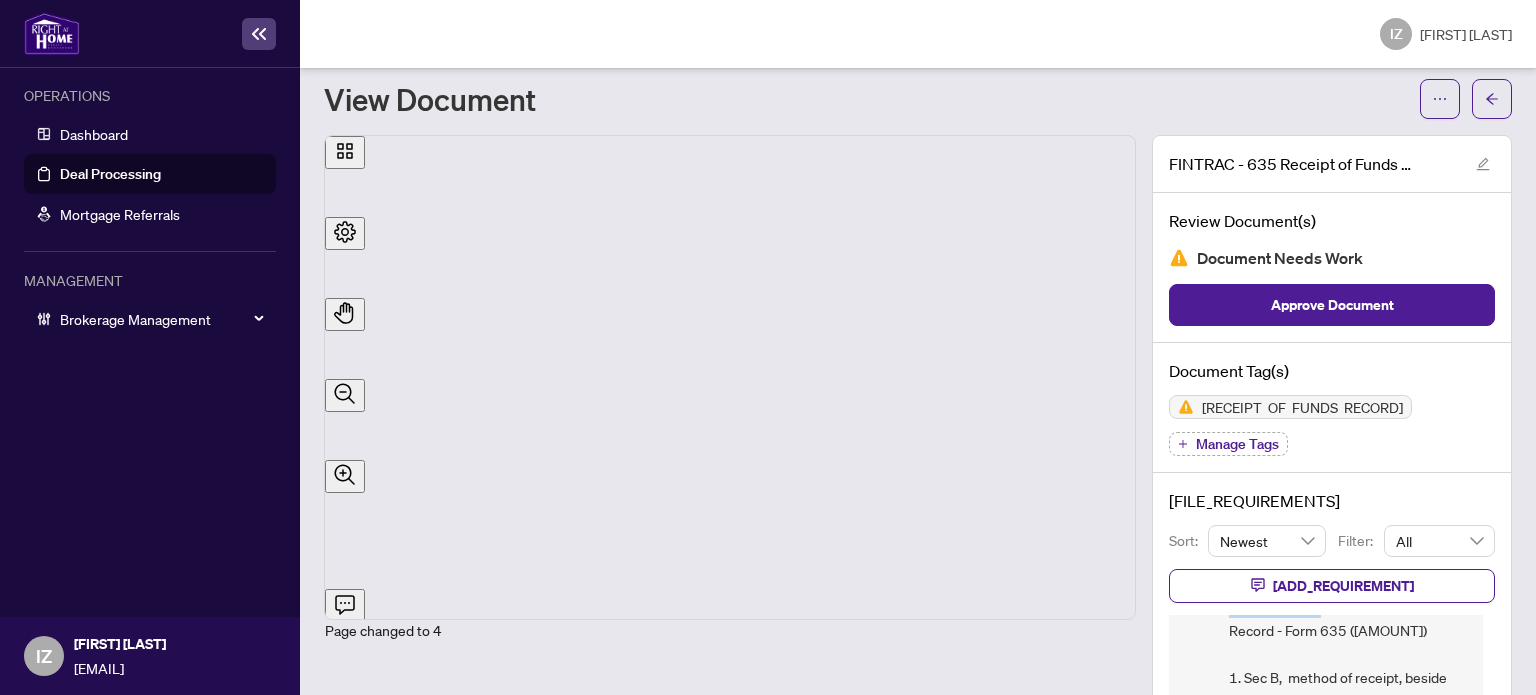 click on "Deal Processing" at bounding box center [110, 174] 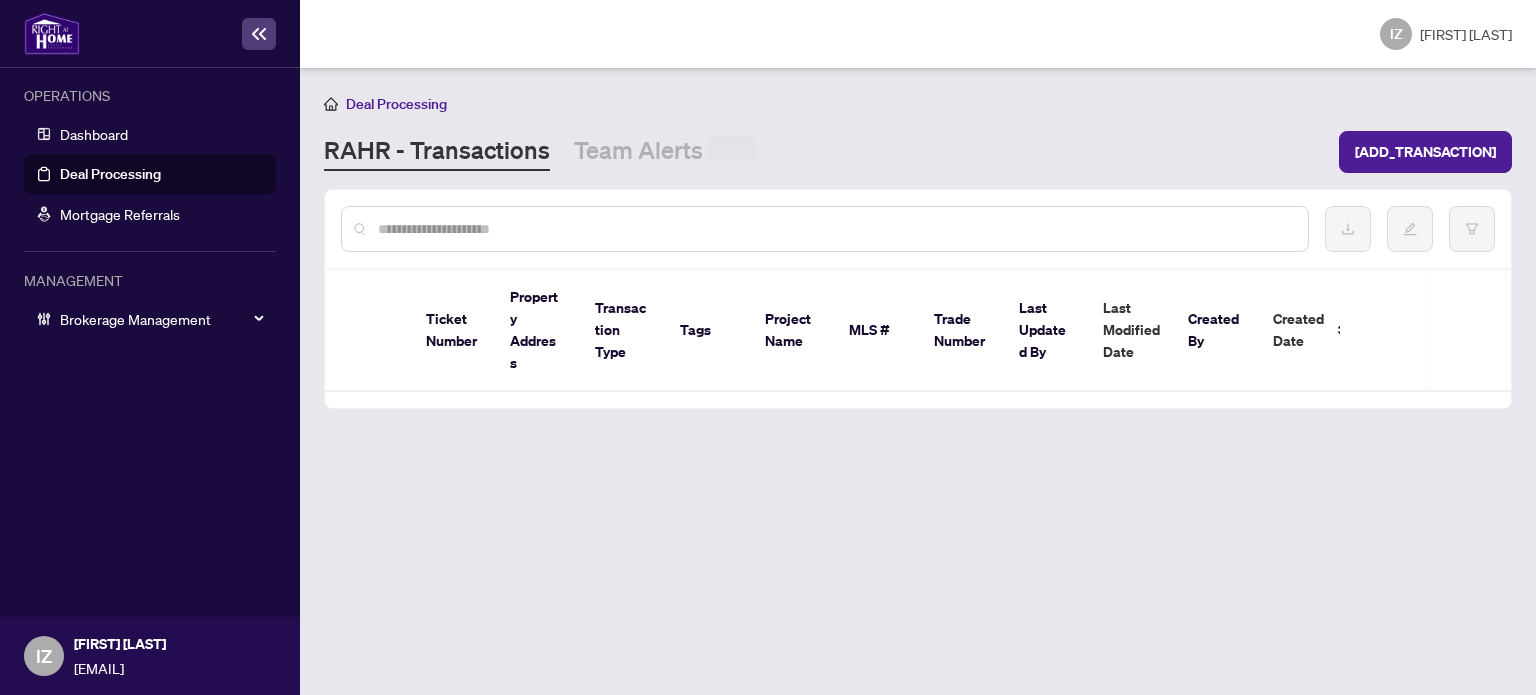 scroll, scrollTop: 0, scrollLeft: 0, axis: both 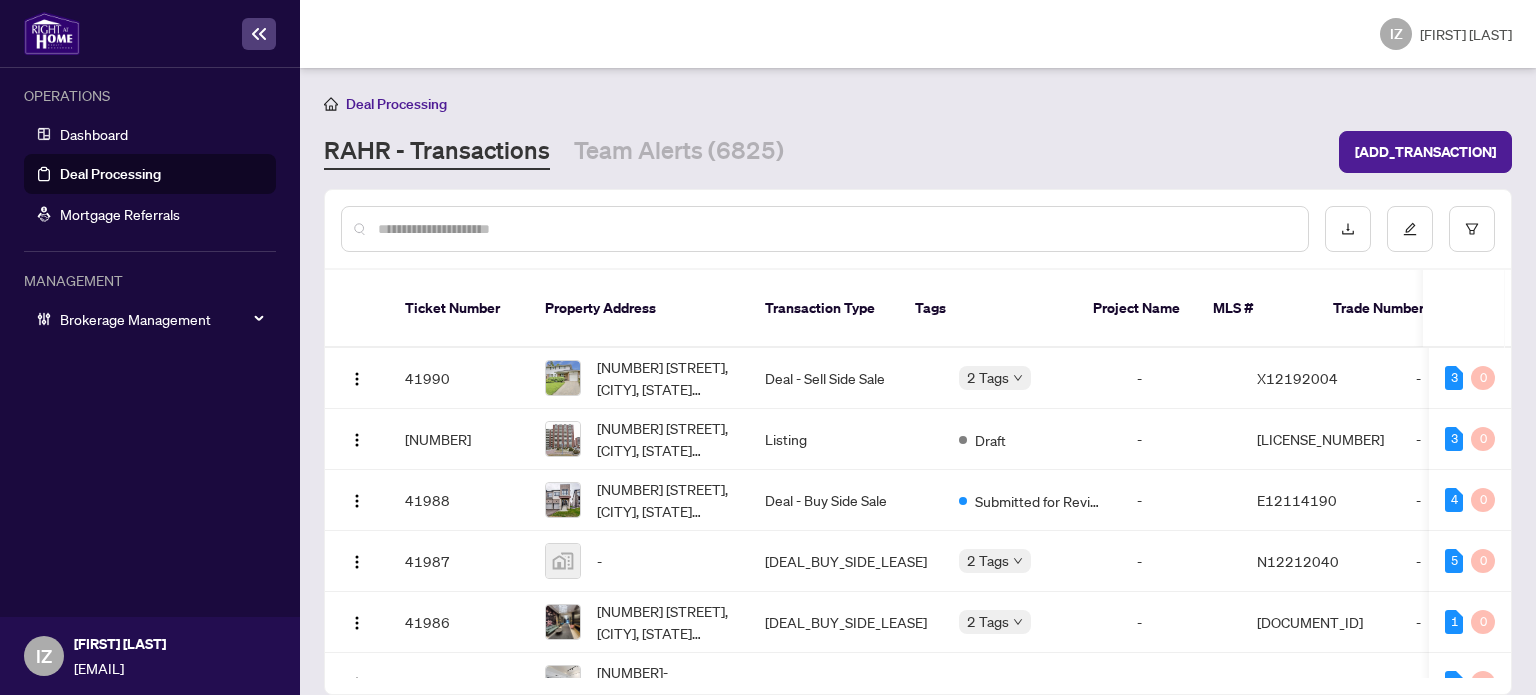 click at bounding box center [835, 229] 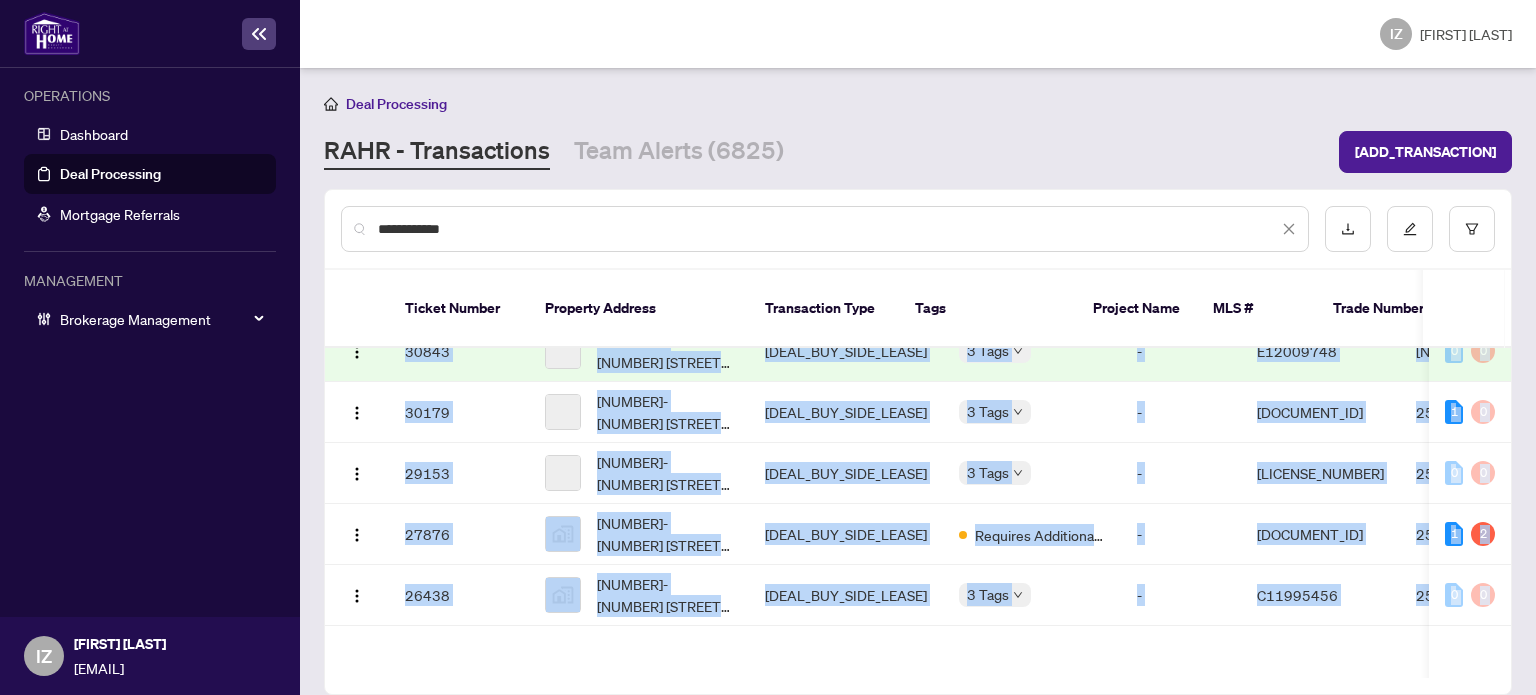 scroll, scrollTop: 891, scrollLeft: 0, axis: vertical 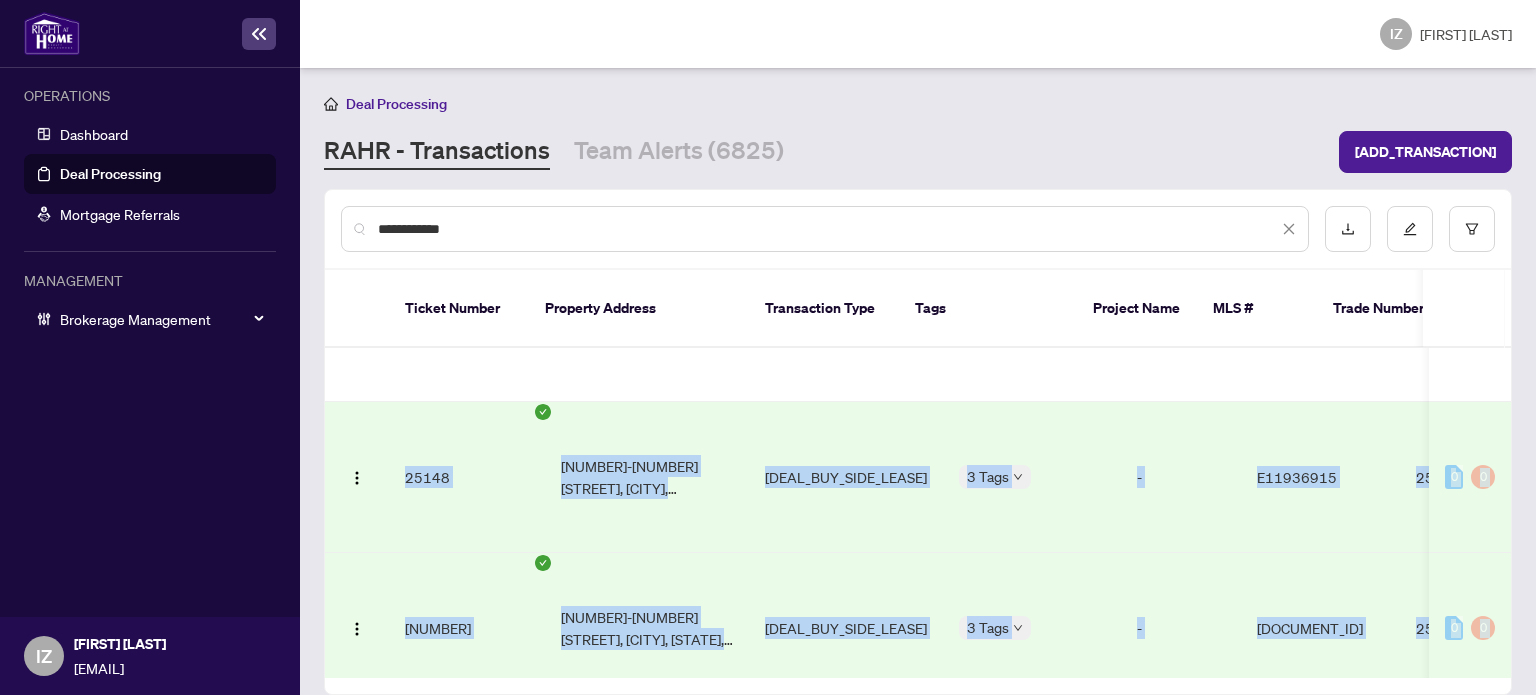 drag, startPoint x: 841, startPoint y: 647, endPoint x: 964, endPoint y: 682, distance: 127.88276 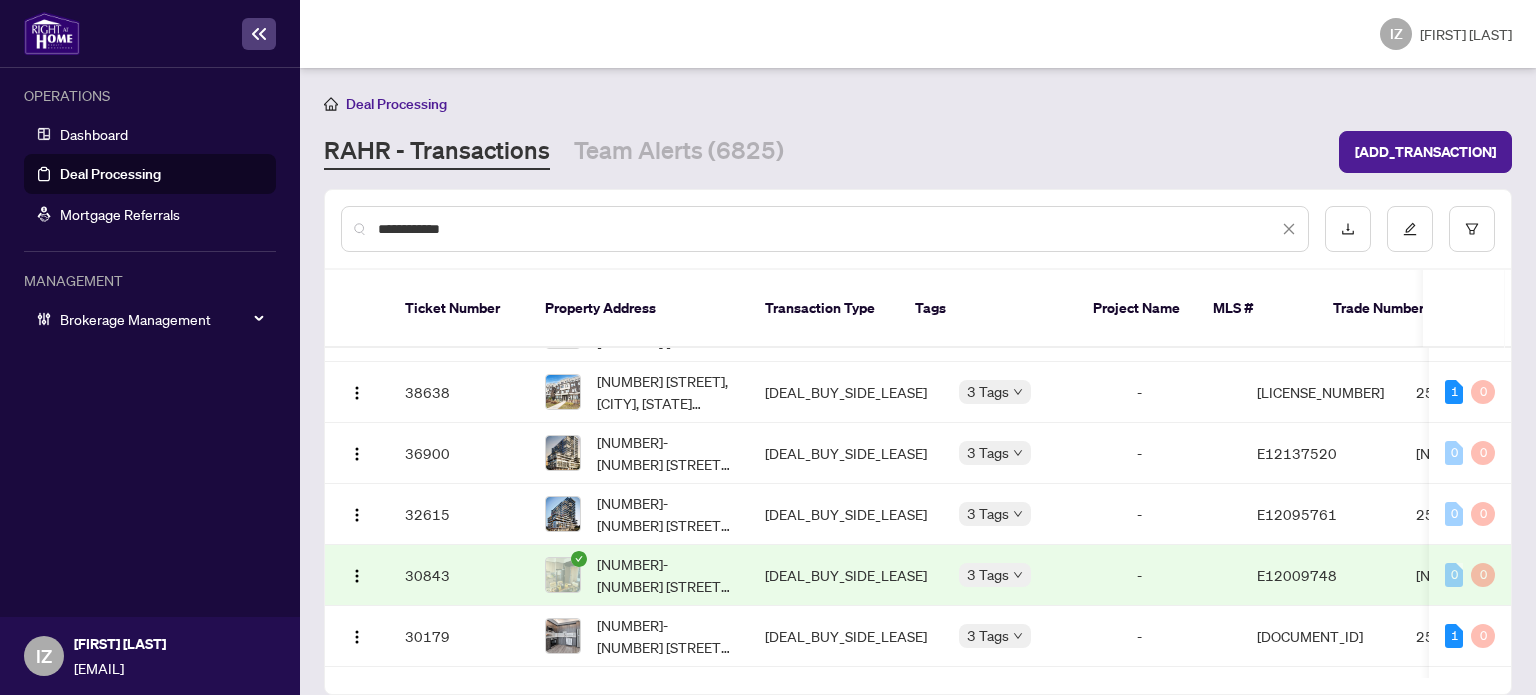 scroll, scrollTop: 0, scrollLeft: 0, axis: both 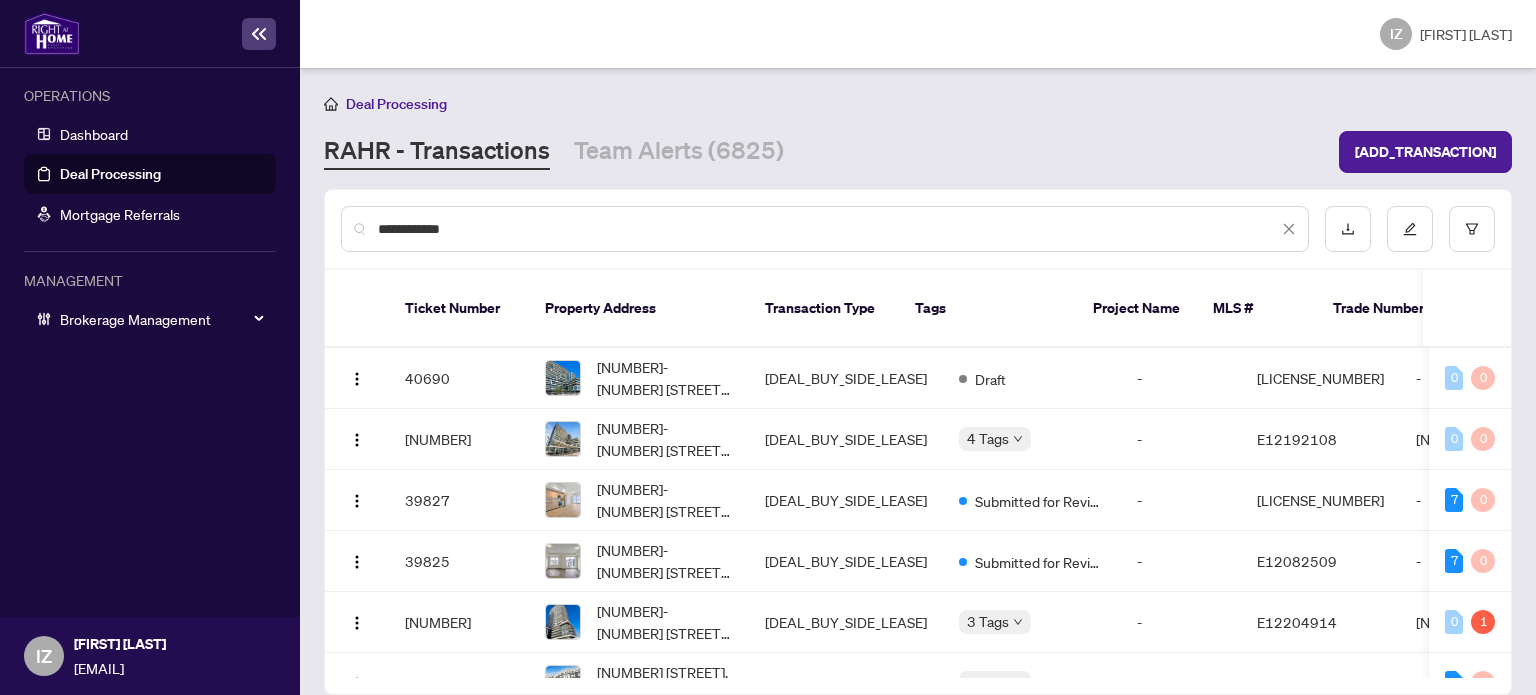 click on "**********" at bounding box center (825, 229) 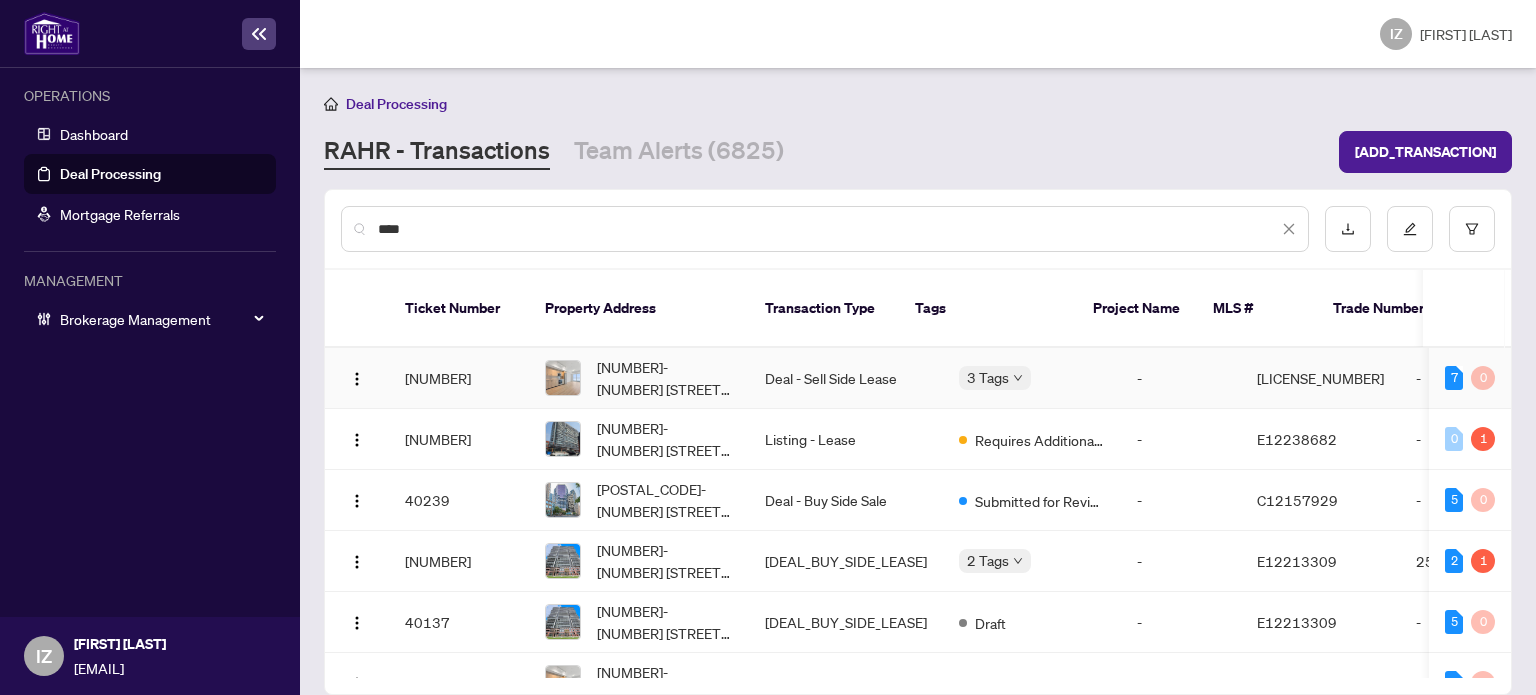 type on "****" 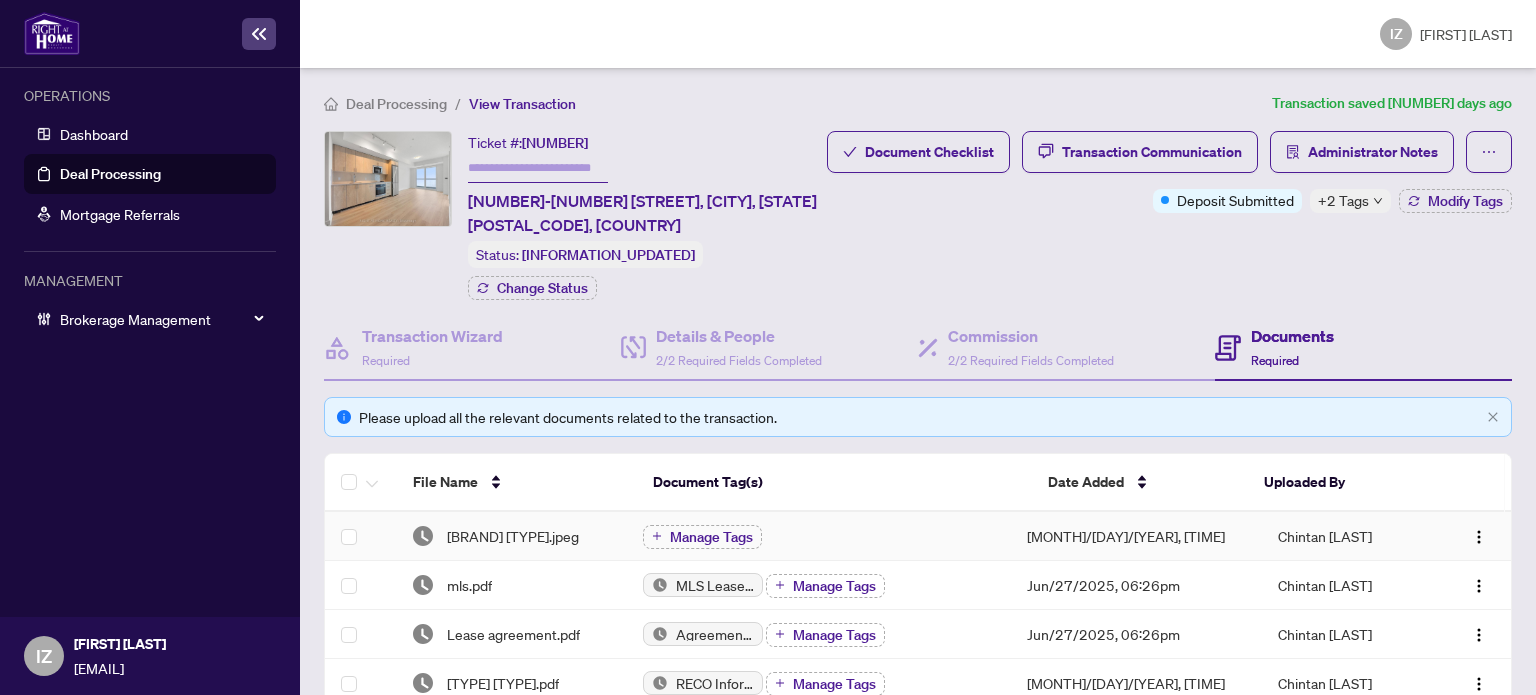 scroll, scrollTop: 100, scrollLeft: 0, axis: vertical 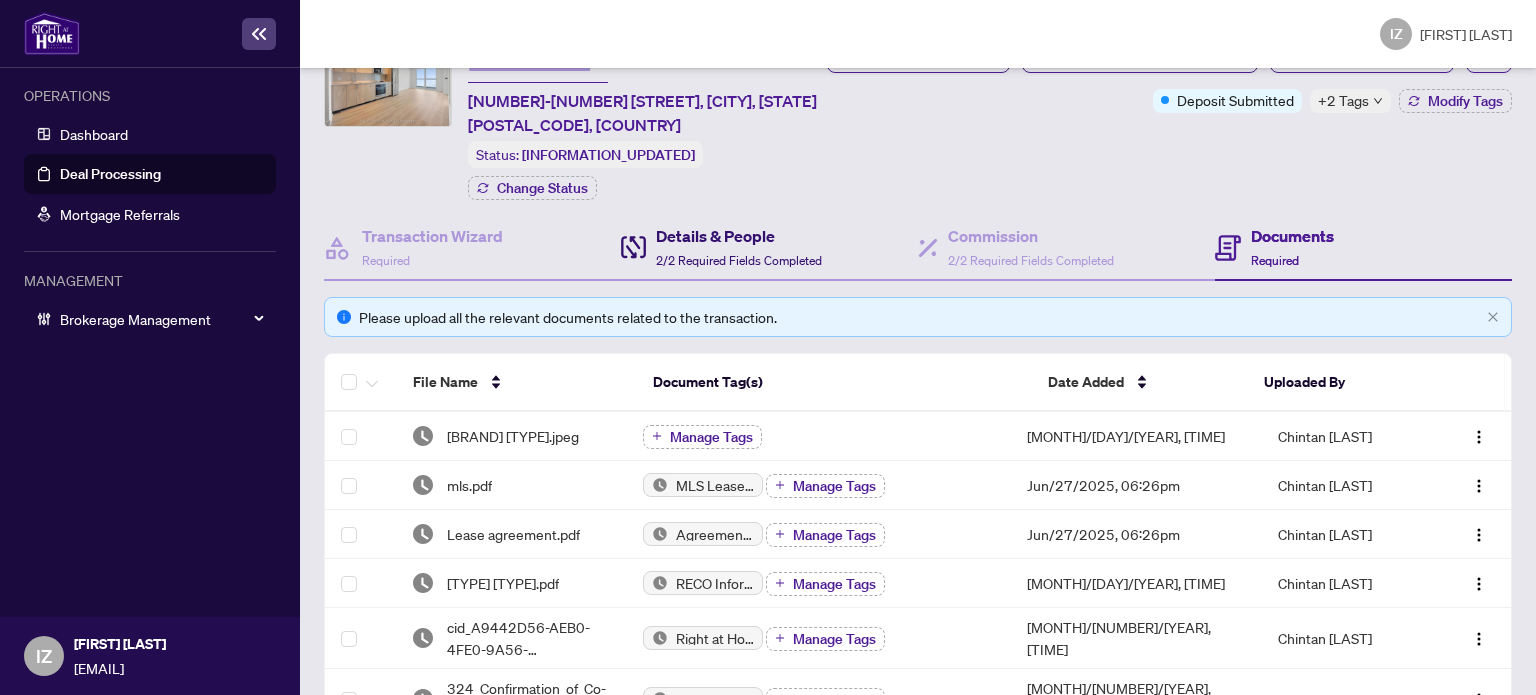 click on "2/2 Required Fields Completed" at bounding box center [739, 260] 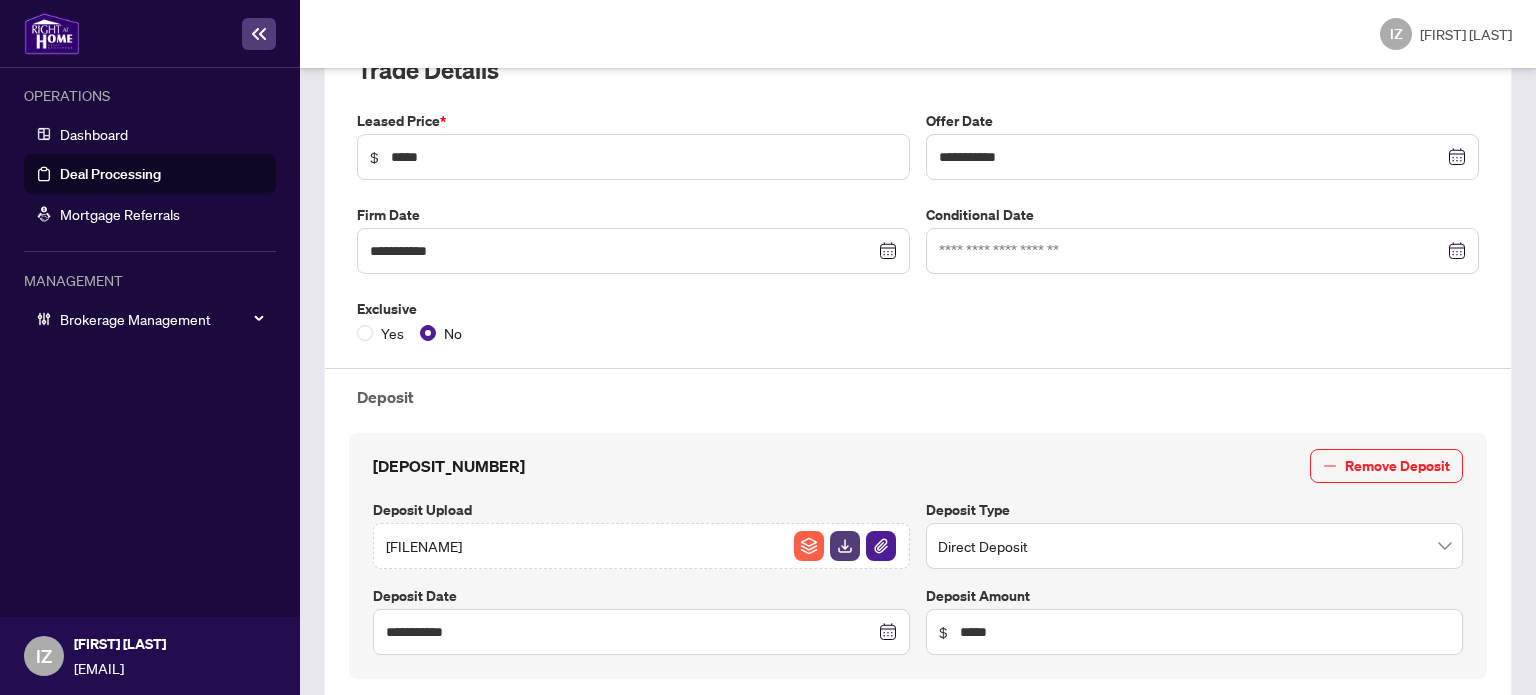 scroll, scrollTop: 0, scrollLeft: 0, axis: both 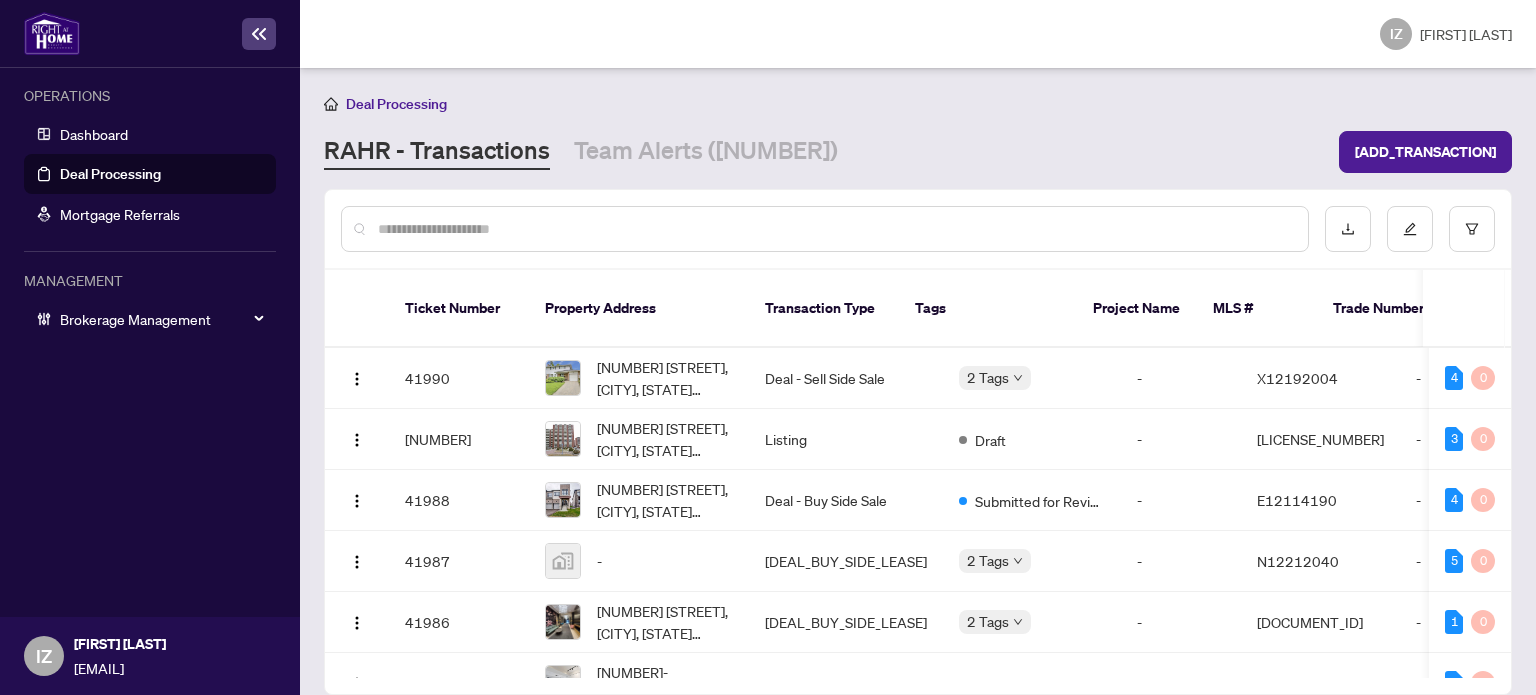 click at bounding box center (825, 229) 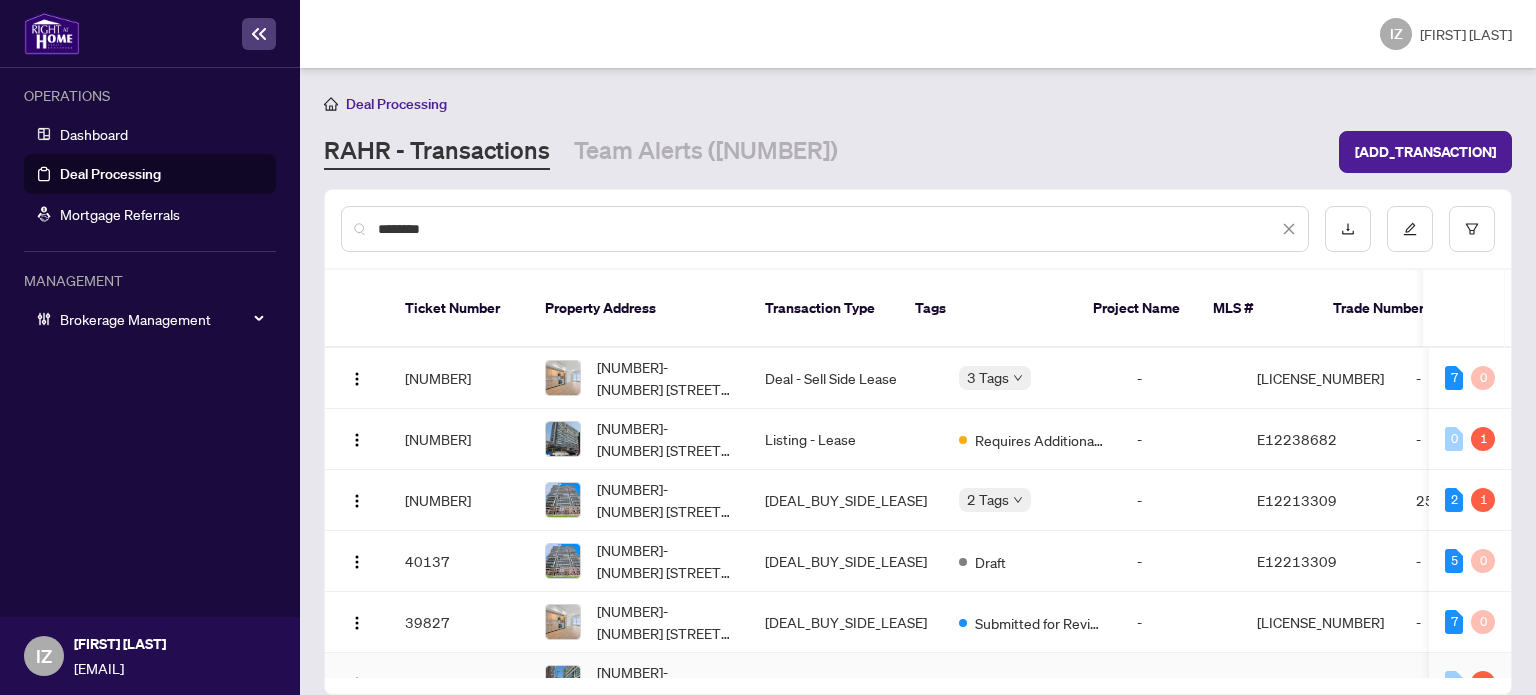 type on "********" 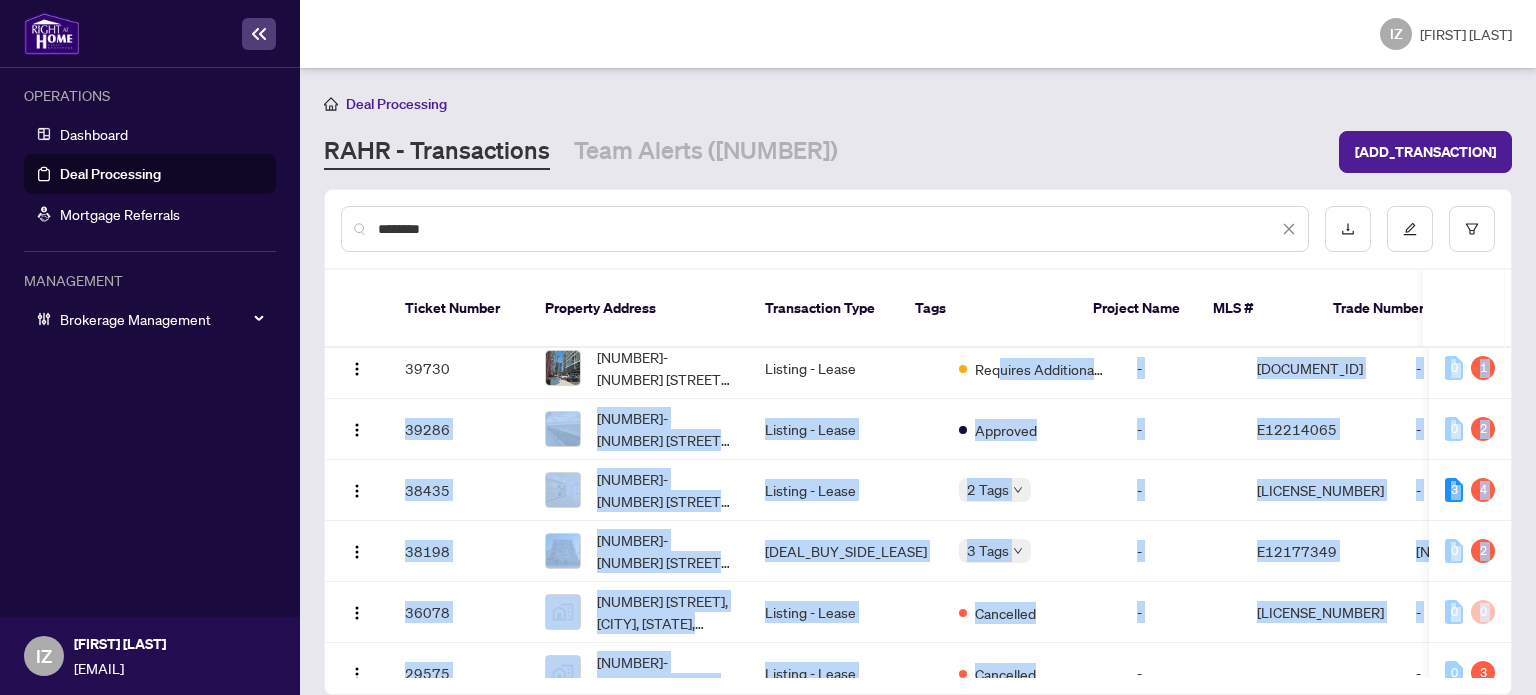 scroll, scrollTop: 520, scrollLeft: 0, axis: vertical 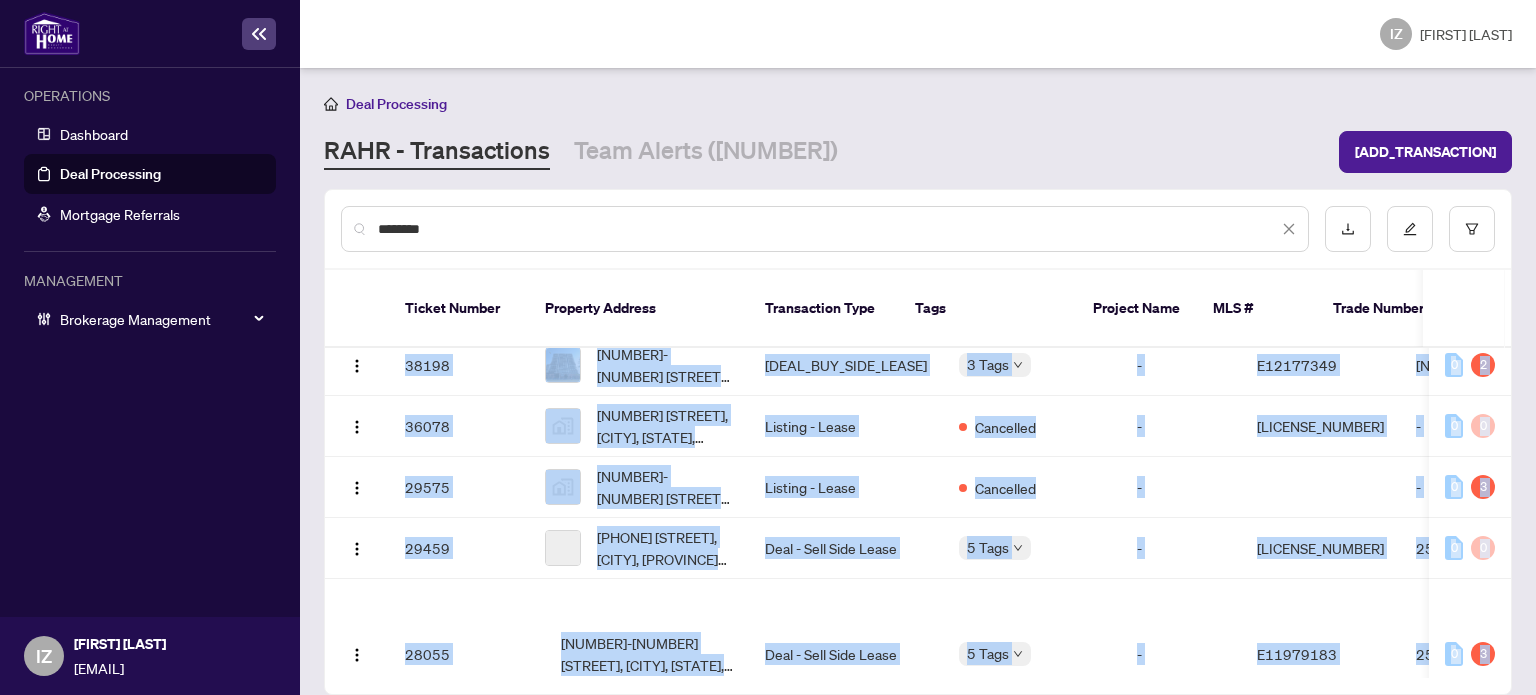 drag, startPoint x: 948, startPoint y: 645, endPoint x: 1072, endPoint y: 639, distance: 124.14507 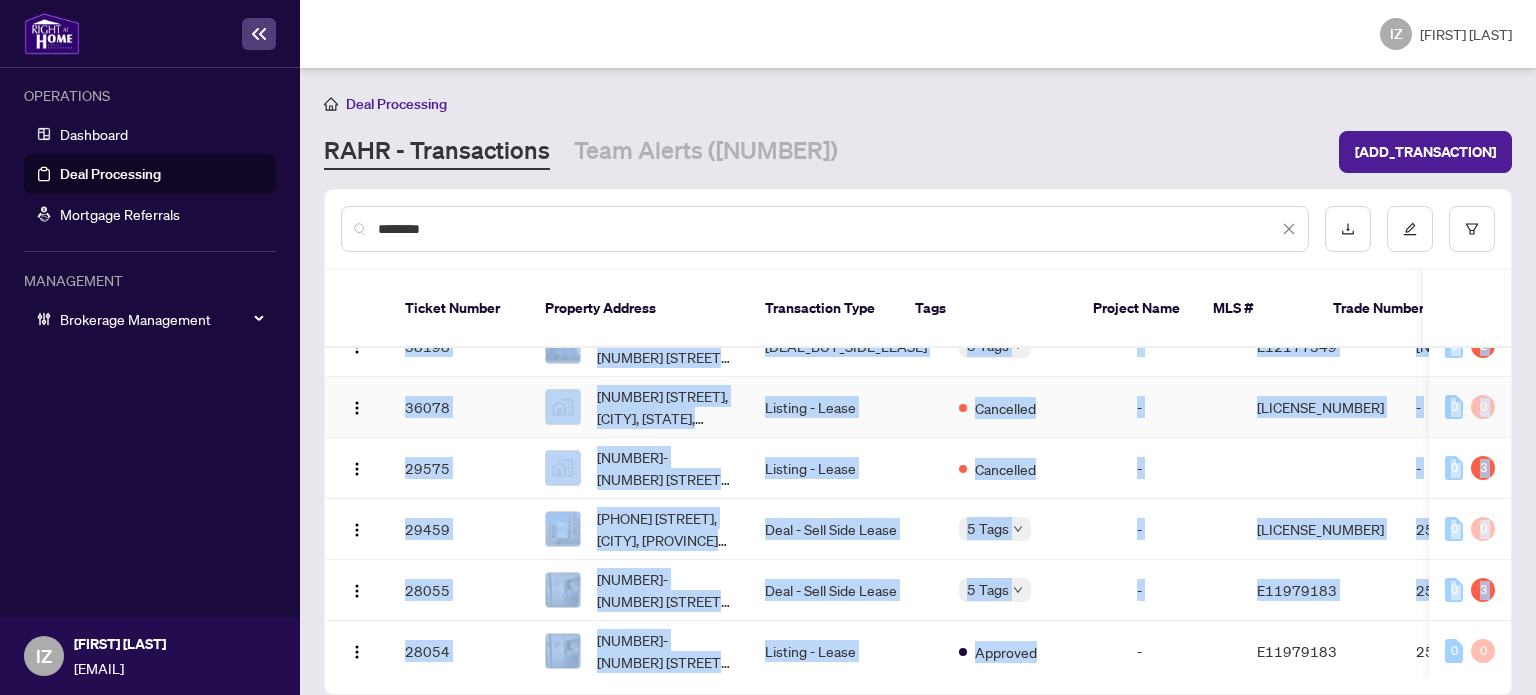 scroll, scrollTop: 0, scrollLeft: 0, axis: both 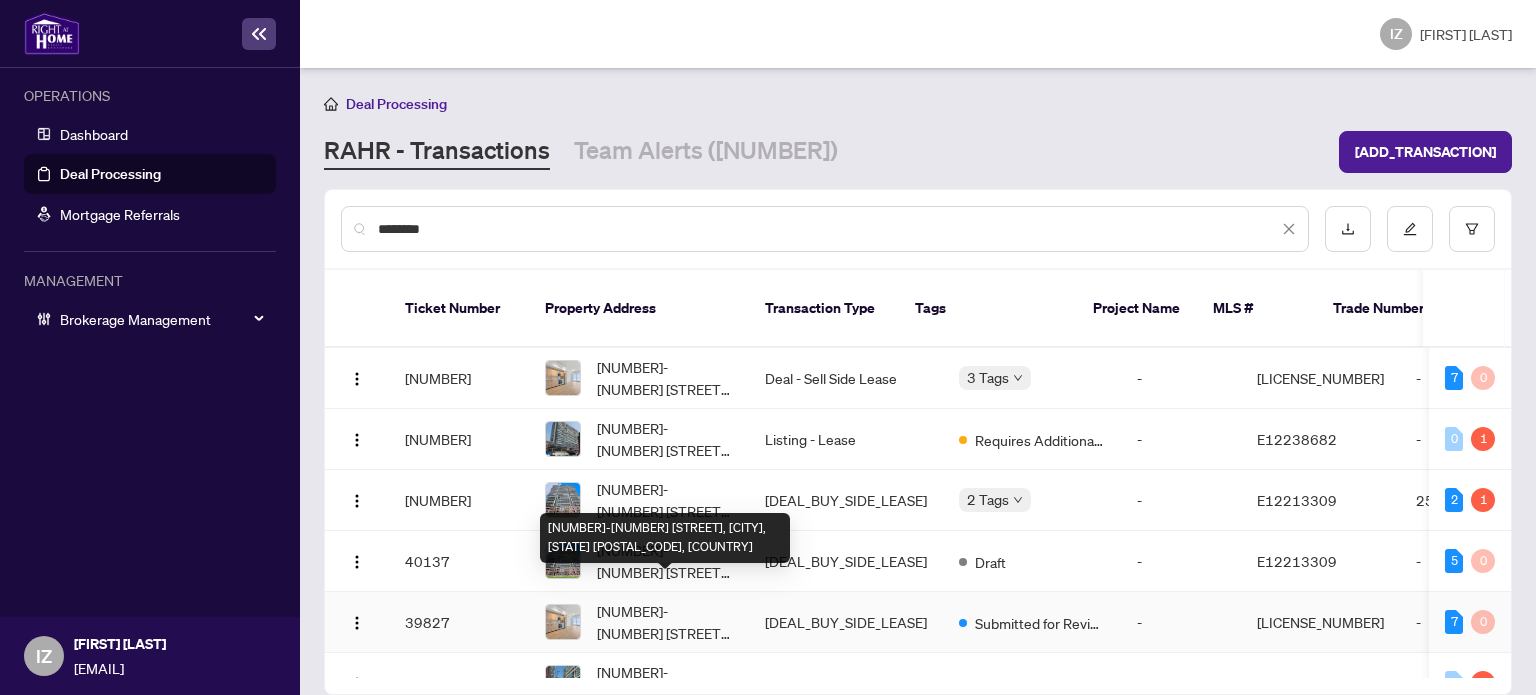 click on "[NUMBER]-[NUMBER] [STREET], [CITY], [STATE] [POSTAL_CODE], [COUNTRY]" at bounding box center (665, 622) 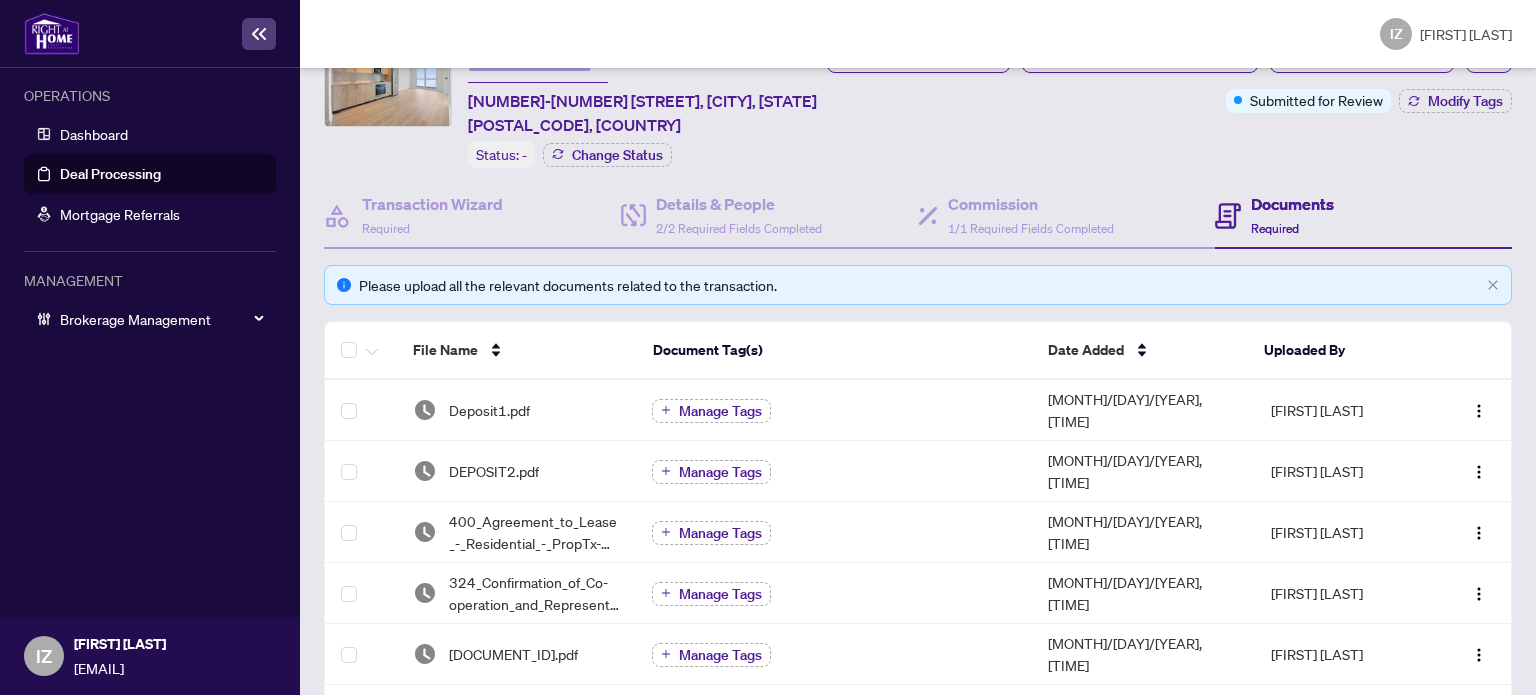 click on "Please upload all the relevant documents related to the transaction. File Name Document Tag(s) Date Added Uploaded By             Deposit1.pdf Manage Tags Jun/17/2025, 02:46pm [FIRST] [LAST] DEPOSIT2.pdf Manage Tags Jun/17/2025, 02:46pm [FIRST] [LAST] 400_Agreement_to_Lease_-_Residential_-_PropTx-OREA__1_.pdf Manage Tags Jun/17/2025, 02:44pm [FIRST] [LAST] 324_Confirmation_of_Co-operation_and_Representation_-_Tenant_Landlord_-_PropTx-OREA__1_.pdf Manage Tags Jun/17/2025, 02:44pm [FIRST] [LAST] cidA9442D56-AEB0-4FE0-9A56-6022E1160289.pdf Manage Tags Jun/17/2025, 02:44pm [FIRST] [LAST] Reco_Information_Guide_-_RECO_Forms.pdf Manage Tags Jun/17/2025, 02:44pm [FIRST] [LAST] 372_Tenant_Designated_Representation_Agreement_-_PropTx-OREA.pdf Manage Tags Jun/17/2025, 02:44pm [FIRST] [LAST] Drag & Drop to Upload Files Maximum file size: 25 MB Browse Files" at bounding box center (918, 718) 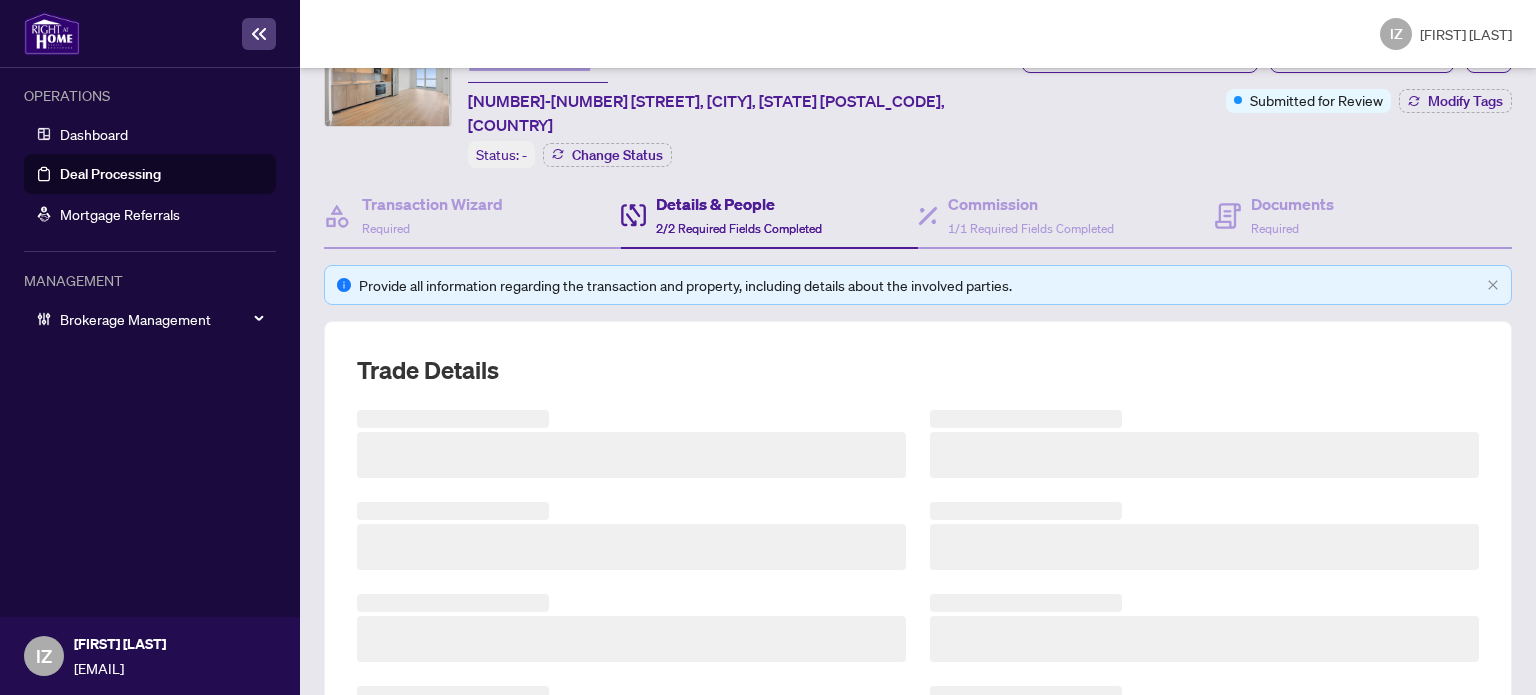 click on "Details & People 2/2 Required Fields Completed" at bounding box center (769, 216) 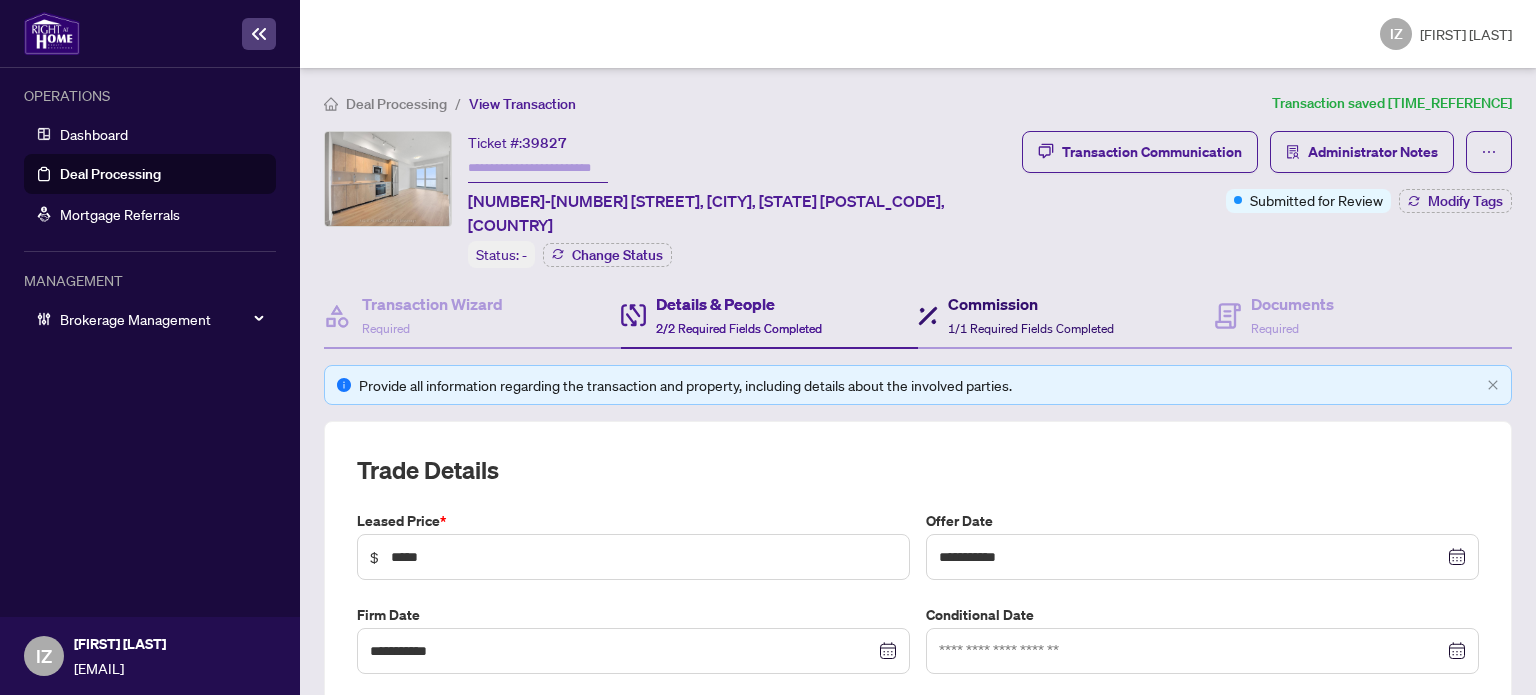 click on "Commission 1/1 Required Fields Completed" at bounding box center (1016, 315) 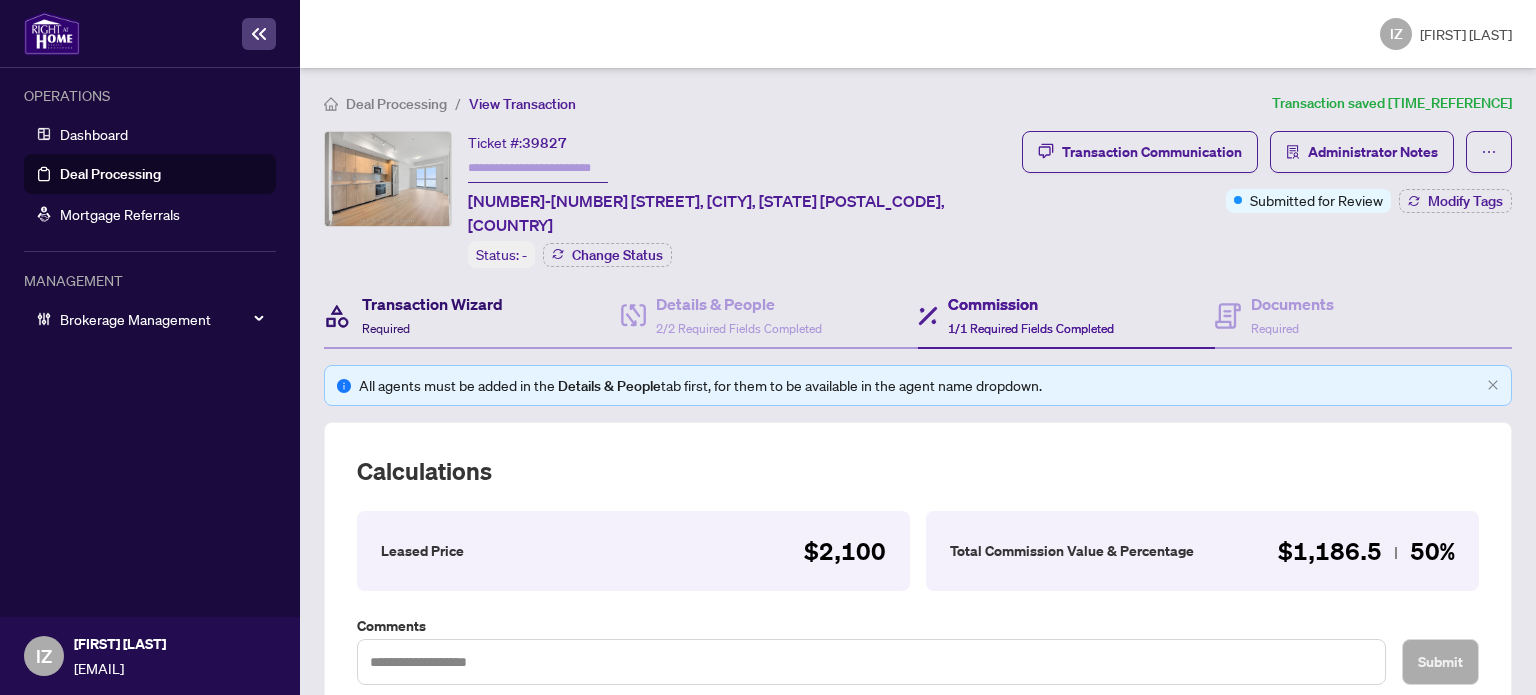 click on "Transaction Wizard" at bounding box center (432, 304) 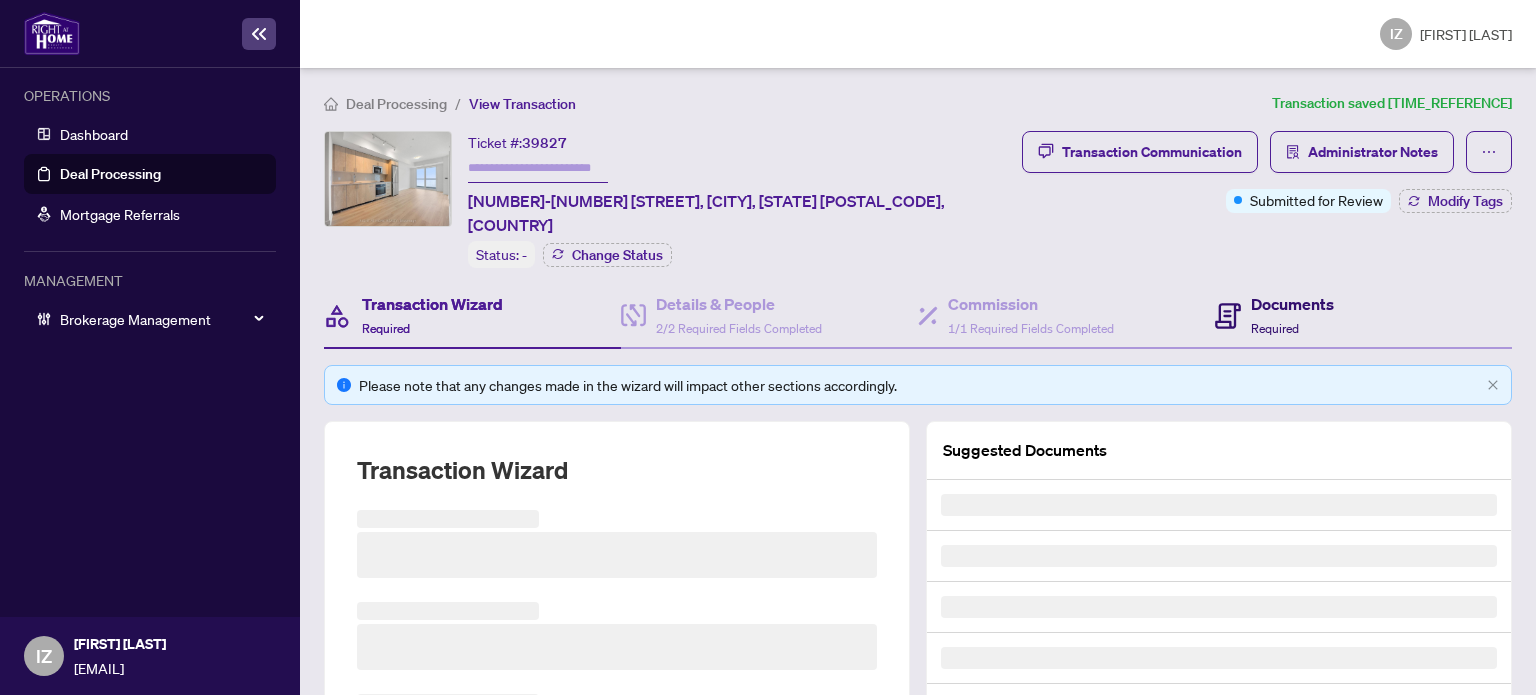 click at bounding box center [1228, 315] 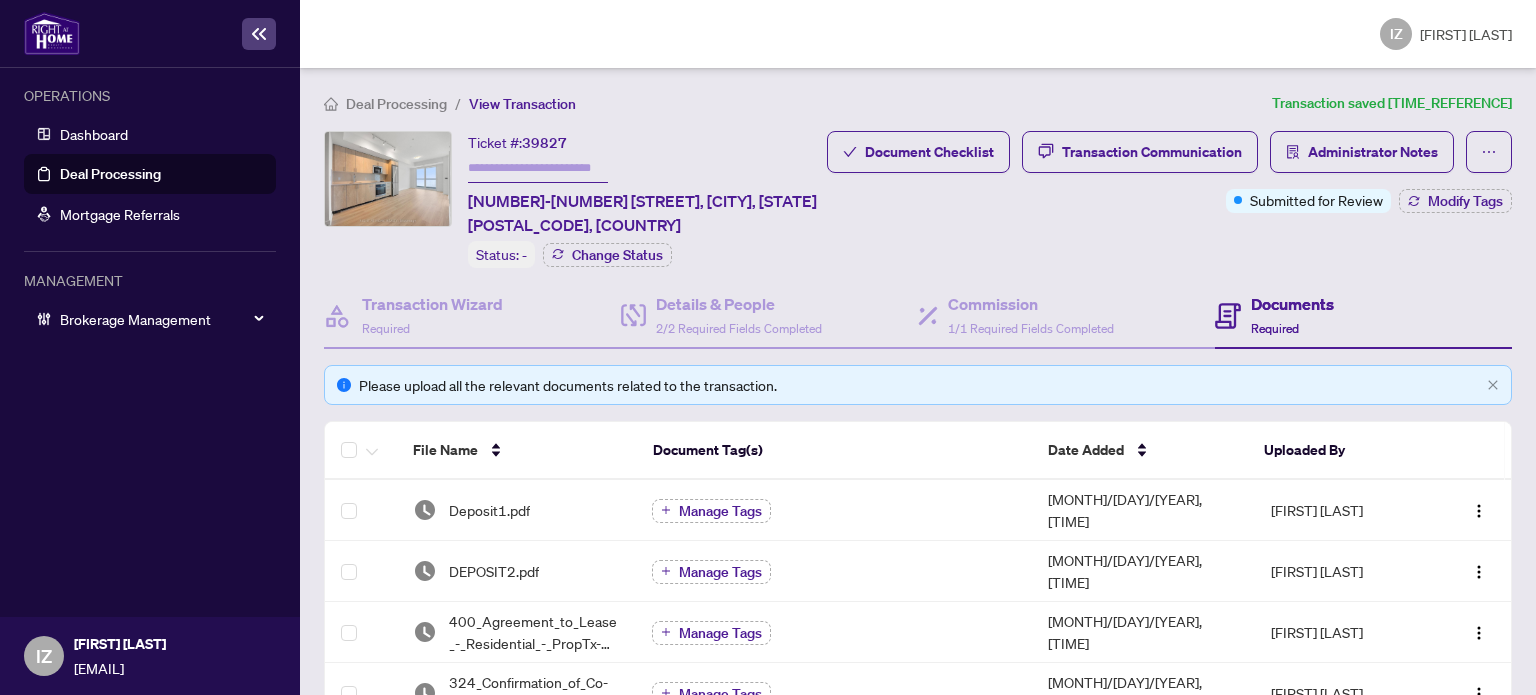 click on "Deal Processing" at bounding box center (110, 174) 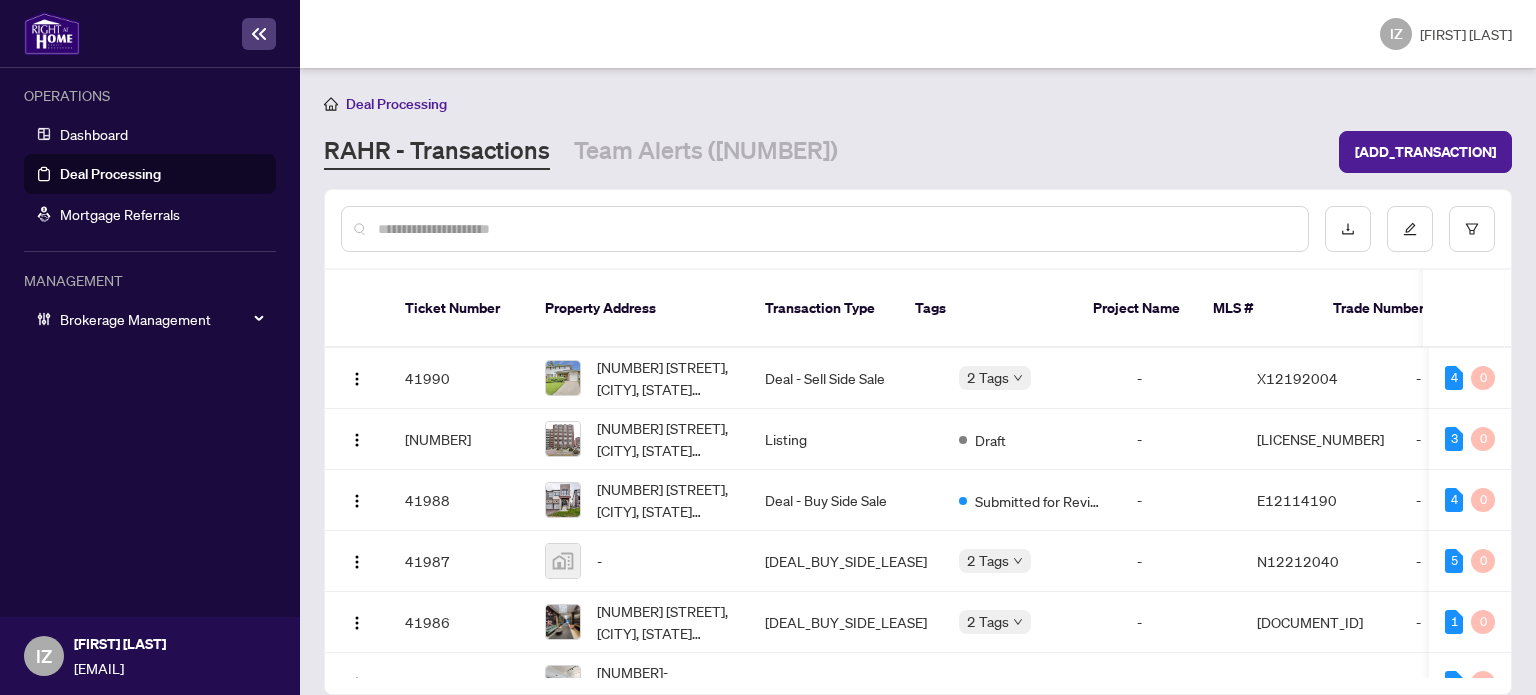 click at bounding box center [825, 229] 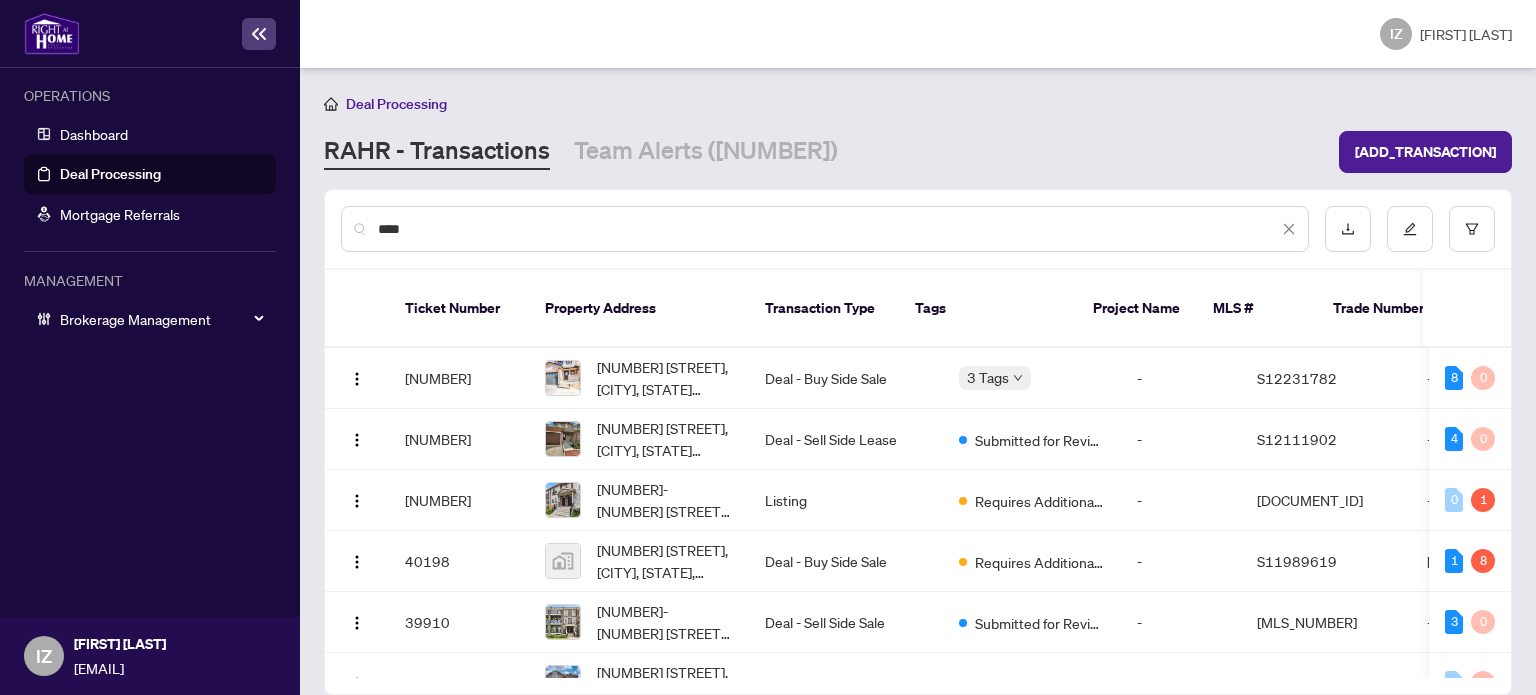 type on "****" 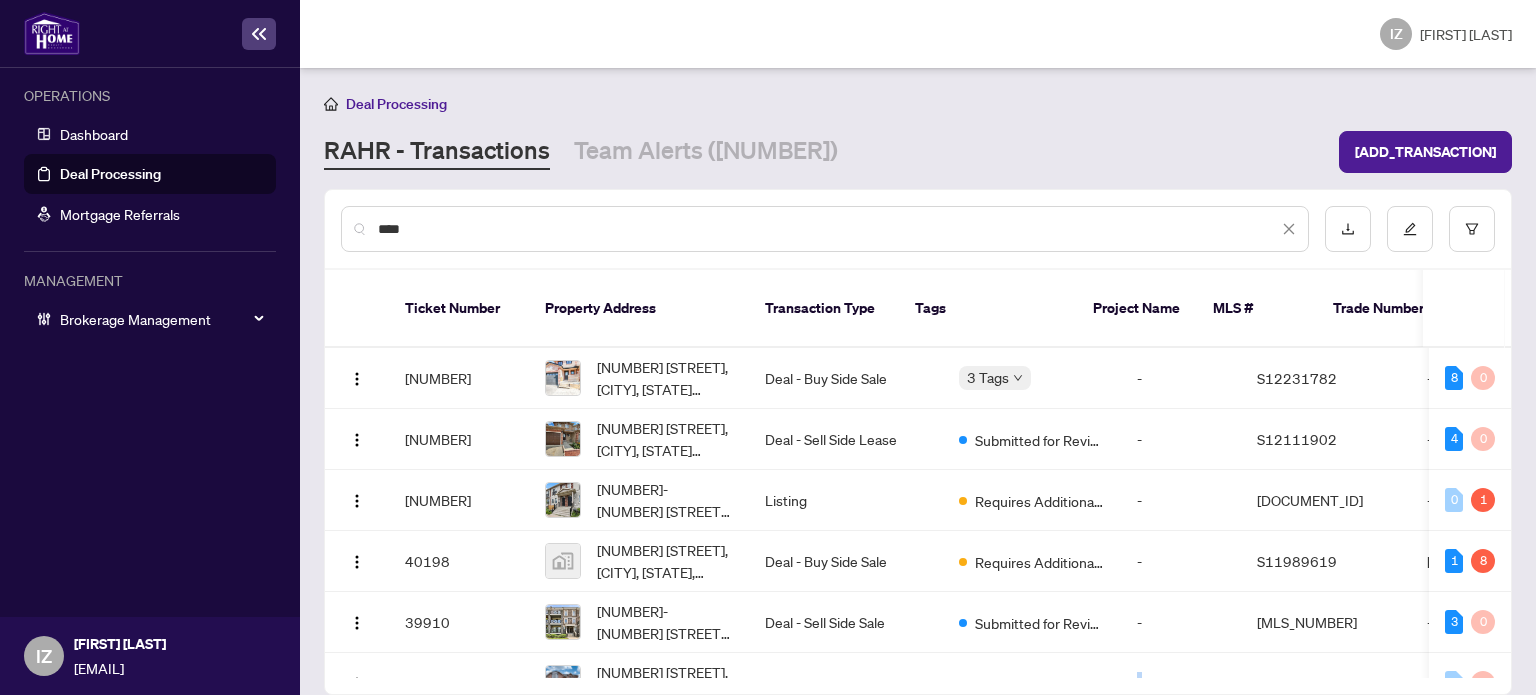 drag, startPoint x: 1056, startPoint y: 654, endPoint x: 1192, endPoint y: 655, distance: 136.00368 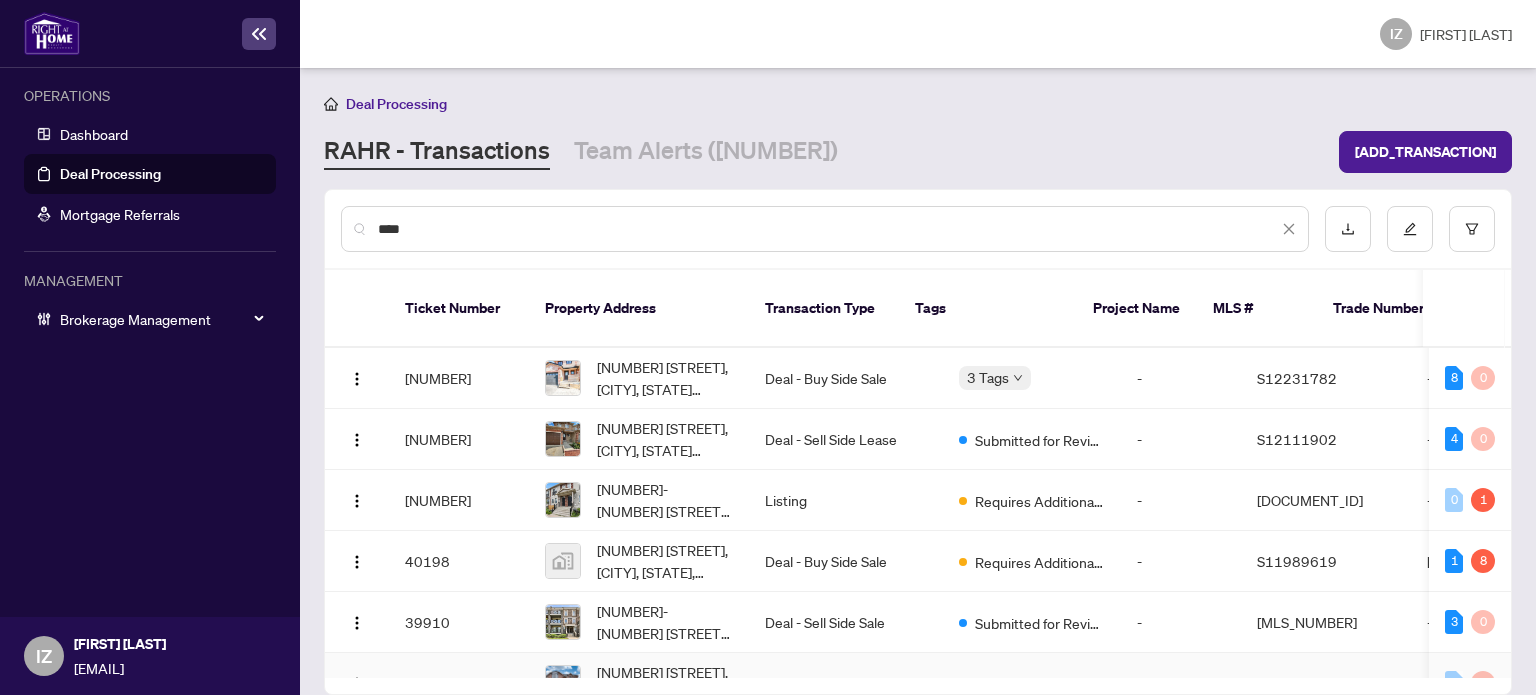 click on "-" at bounding box center (1181, 683) 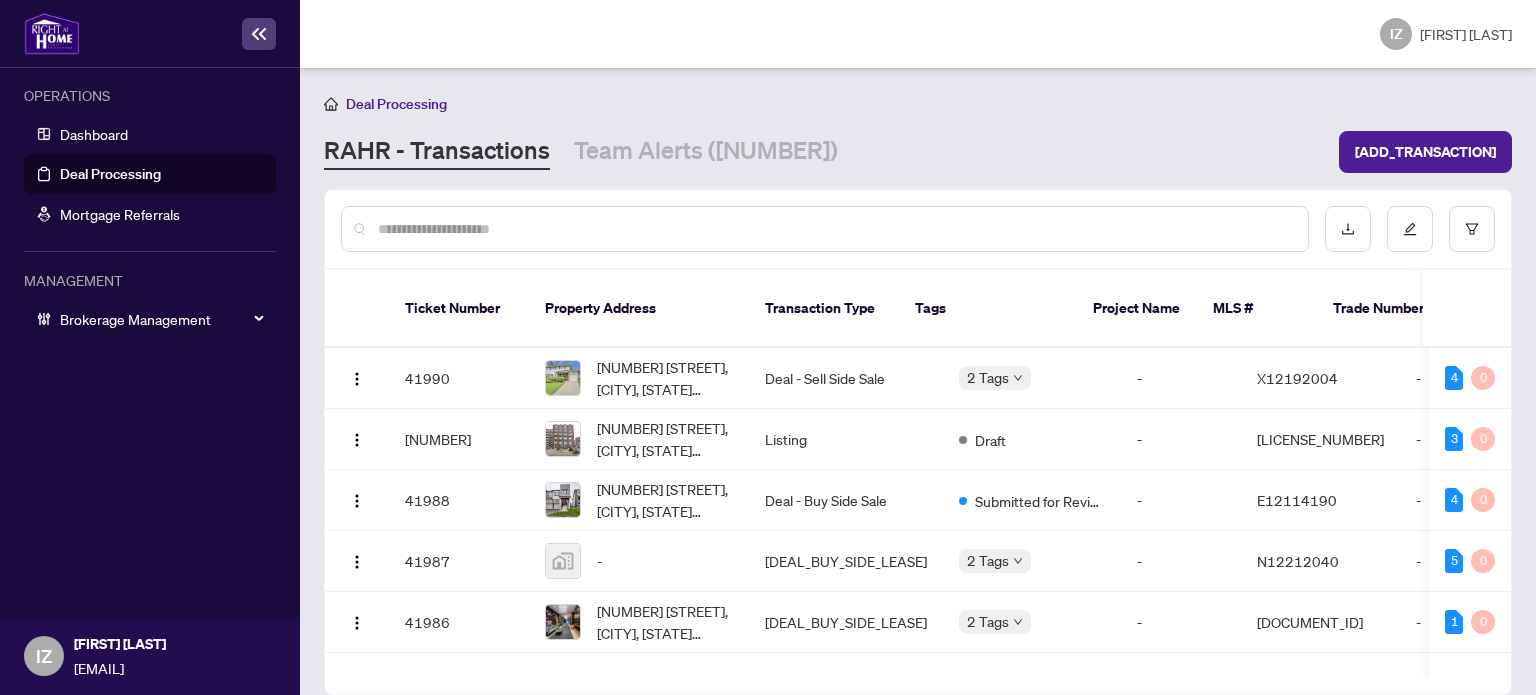 click at bounding box center (835, 229) 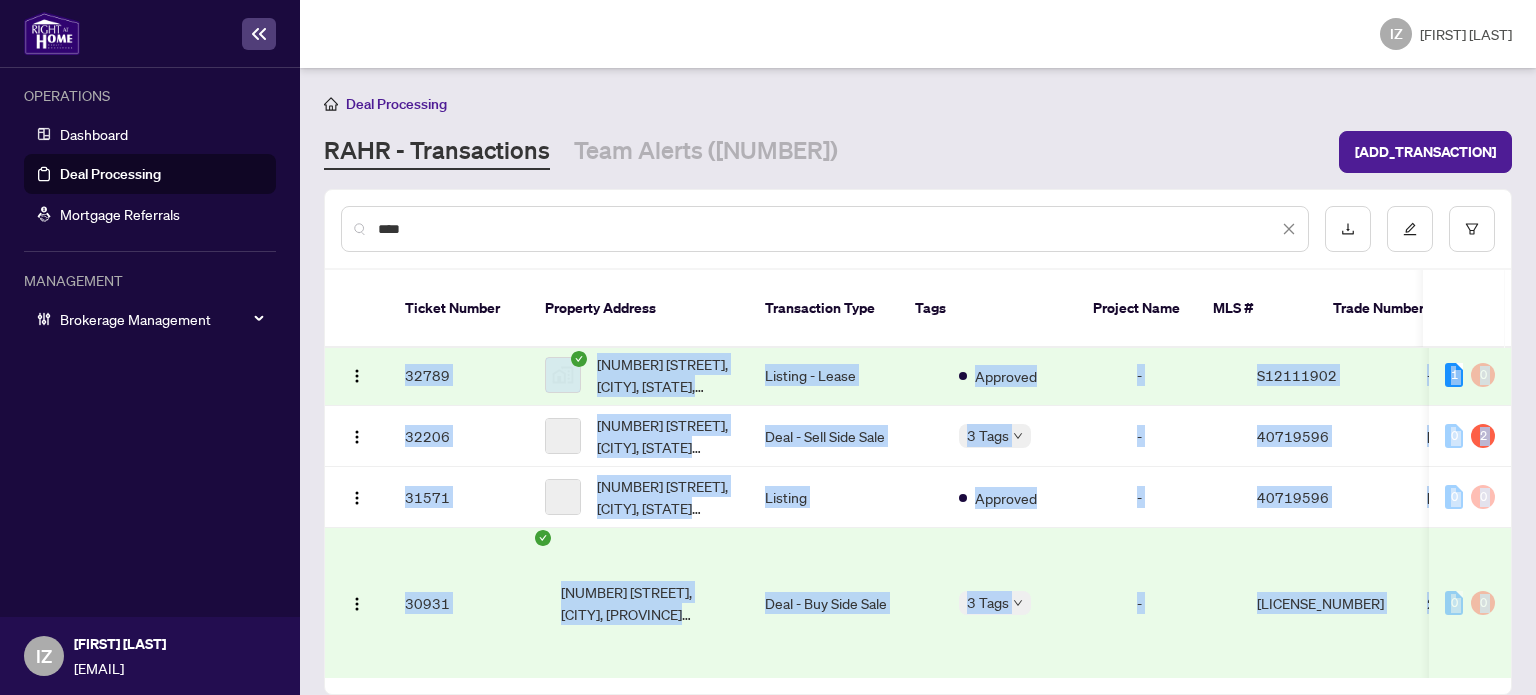 drag, startPoint x: 927, startPoint y: 643, endPoint x: 952, endPoint y: 645, distance: 25.079872 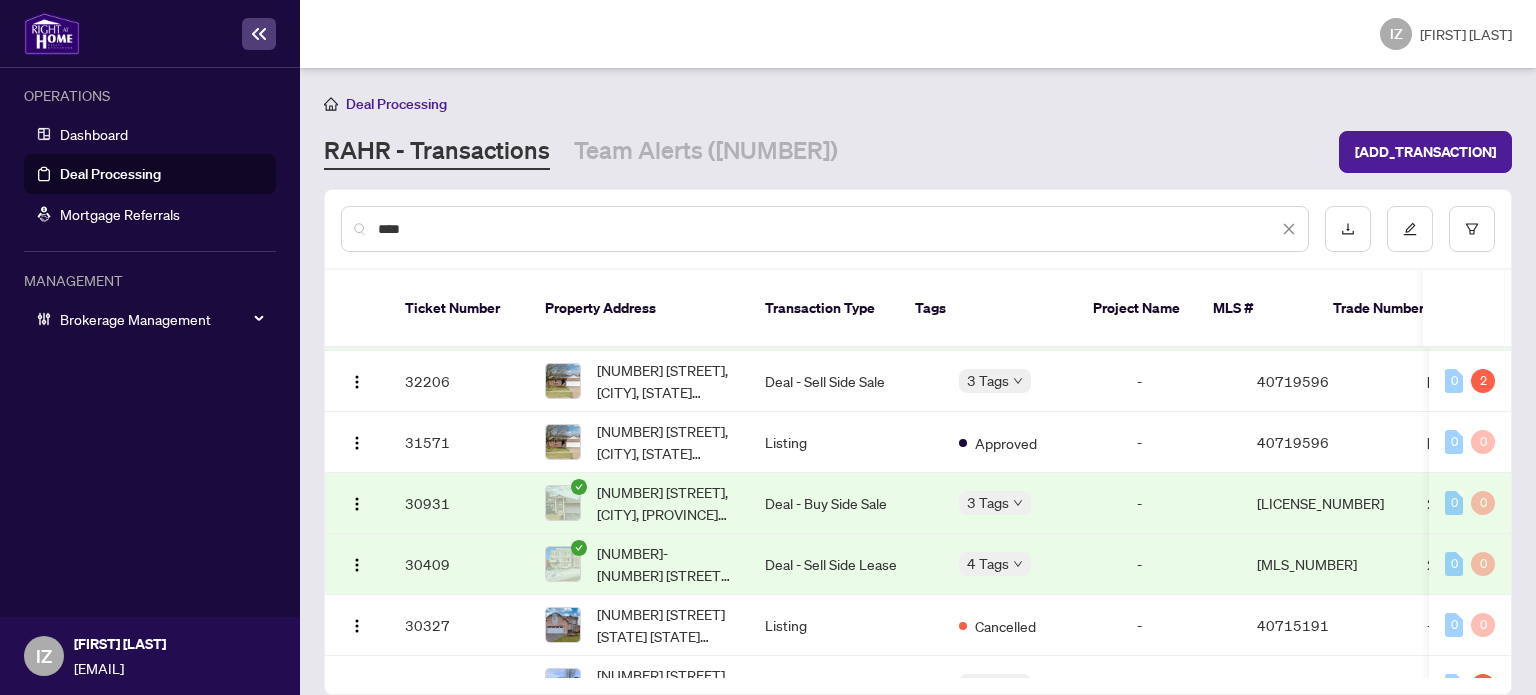 drag, startPoint x: 980, startPoint y: 647, endPoint x: 1036, endPoint y: 655, distance: 56.568542 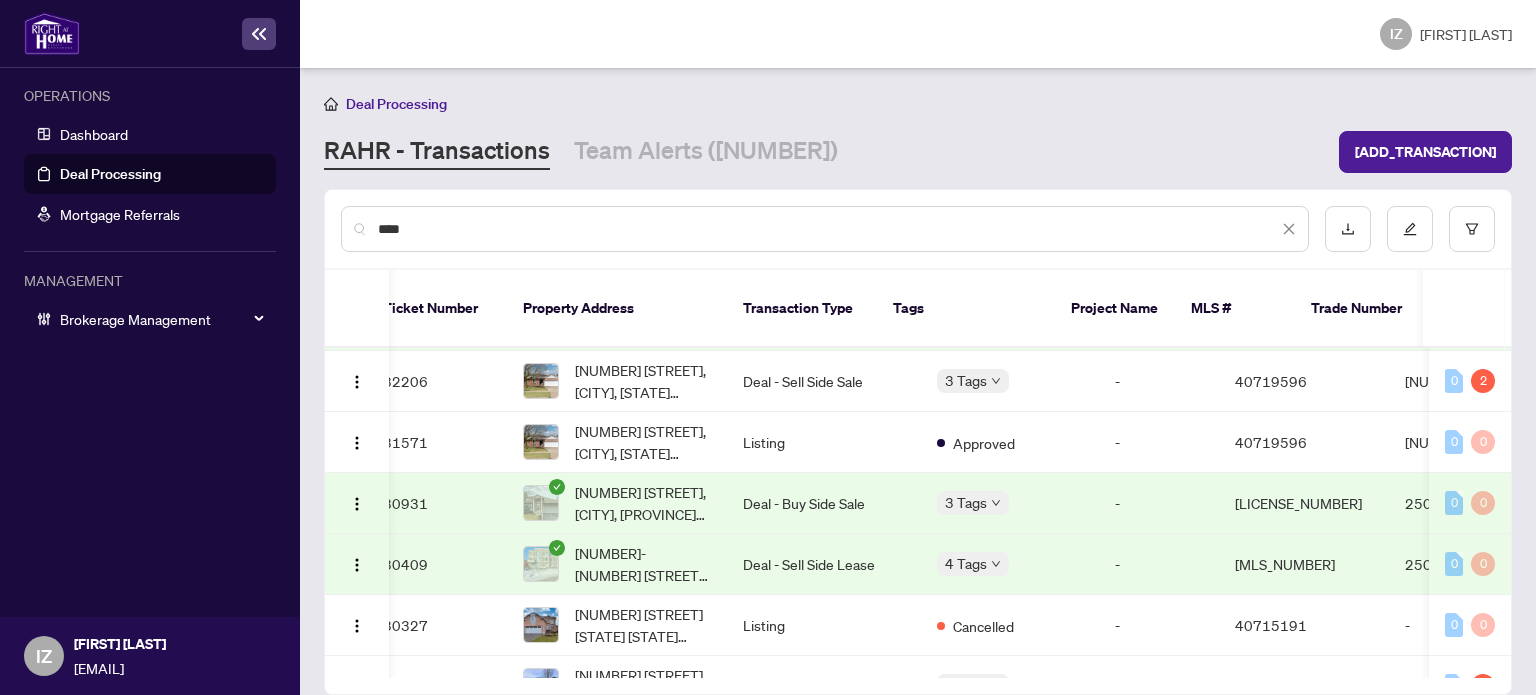 scroll, scrollTop: 424, scrollLeft: 41, axis: both 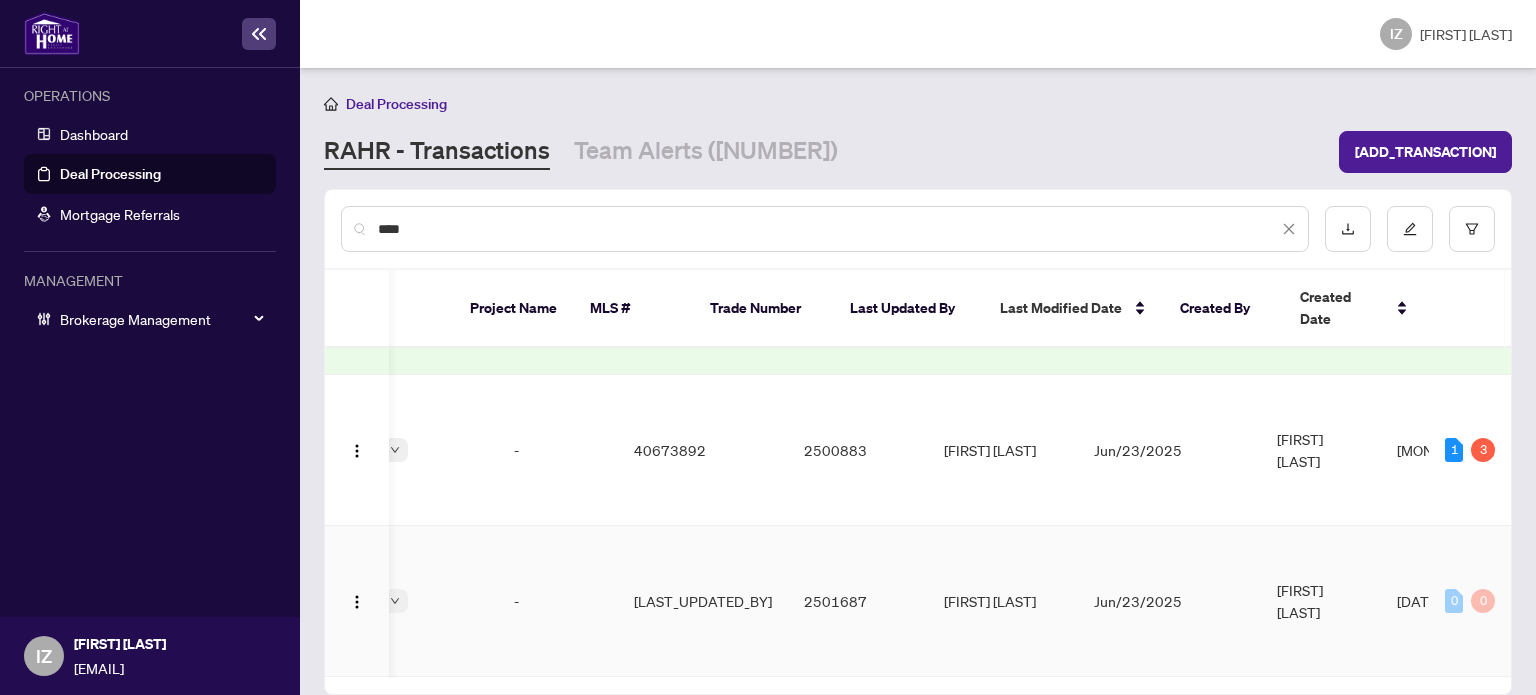 drag, startPoint x: 1008, startPoint y: 647, endPoint x: 718, endPoint y: 619, distance: 291.3486 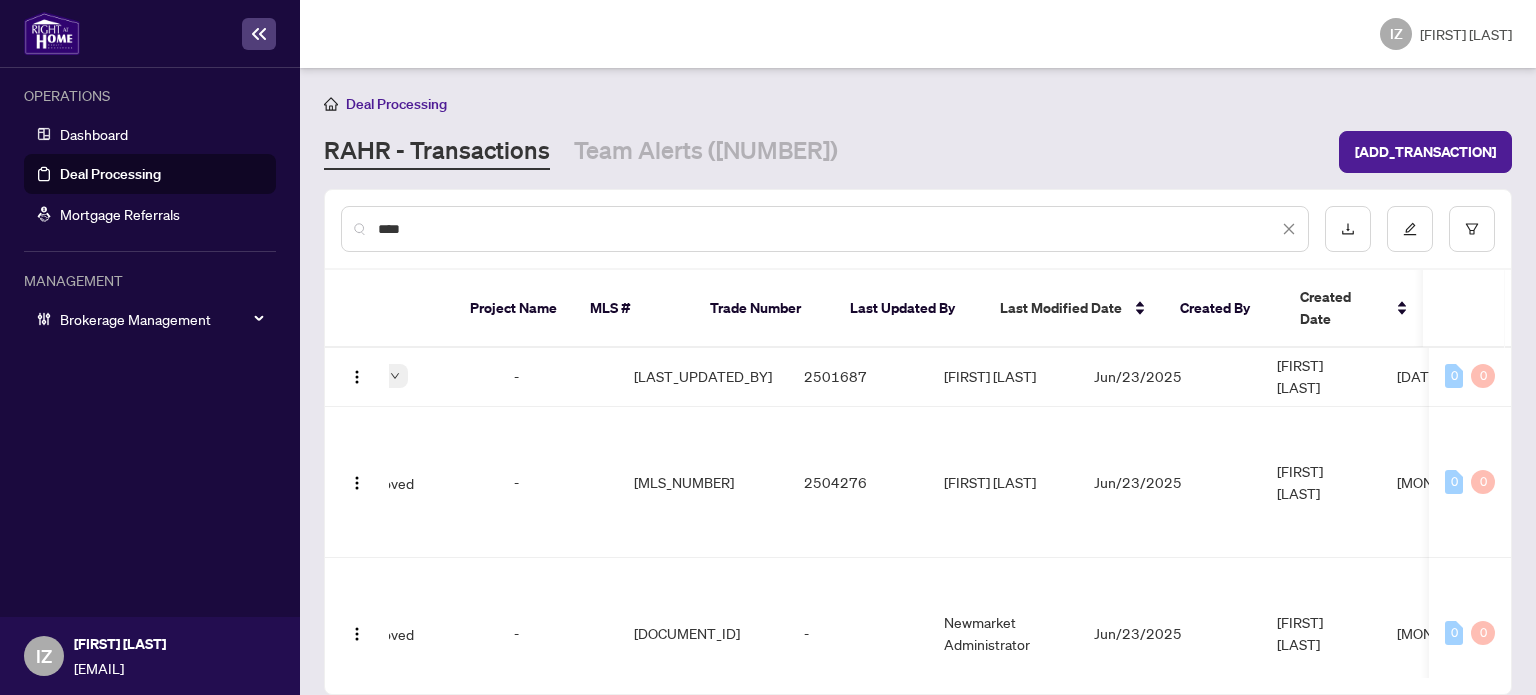 scroll, scrollTop: 1521, scrollLeft: 0, axis: vertical 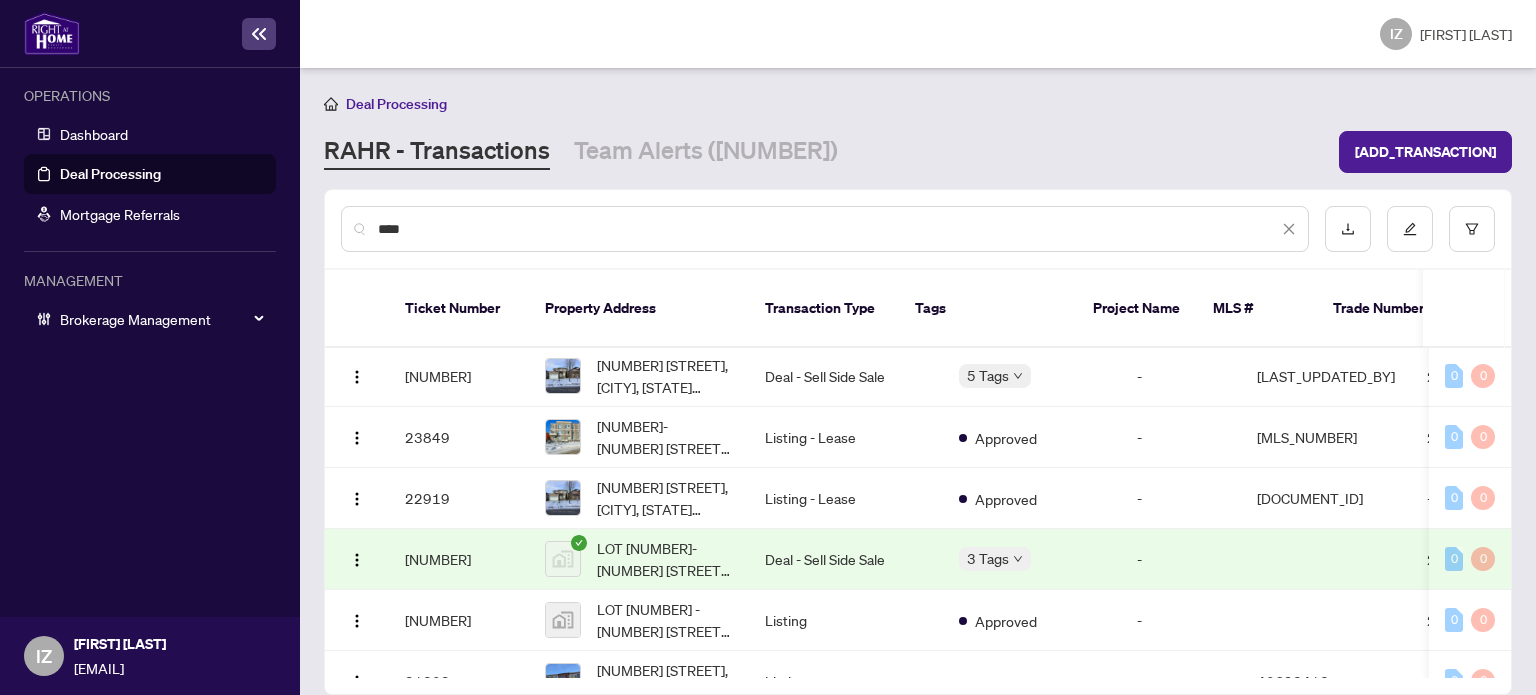 click on "****" at bounding box center [825, 229] 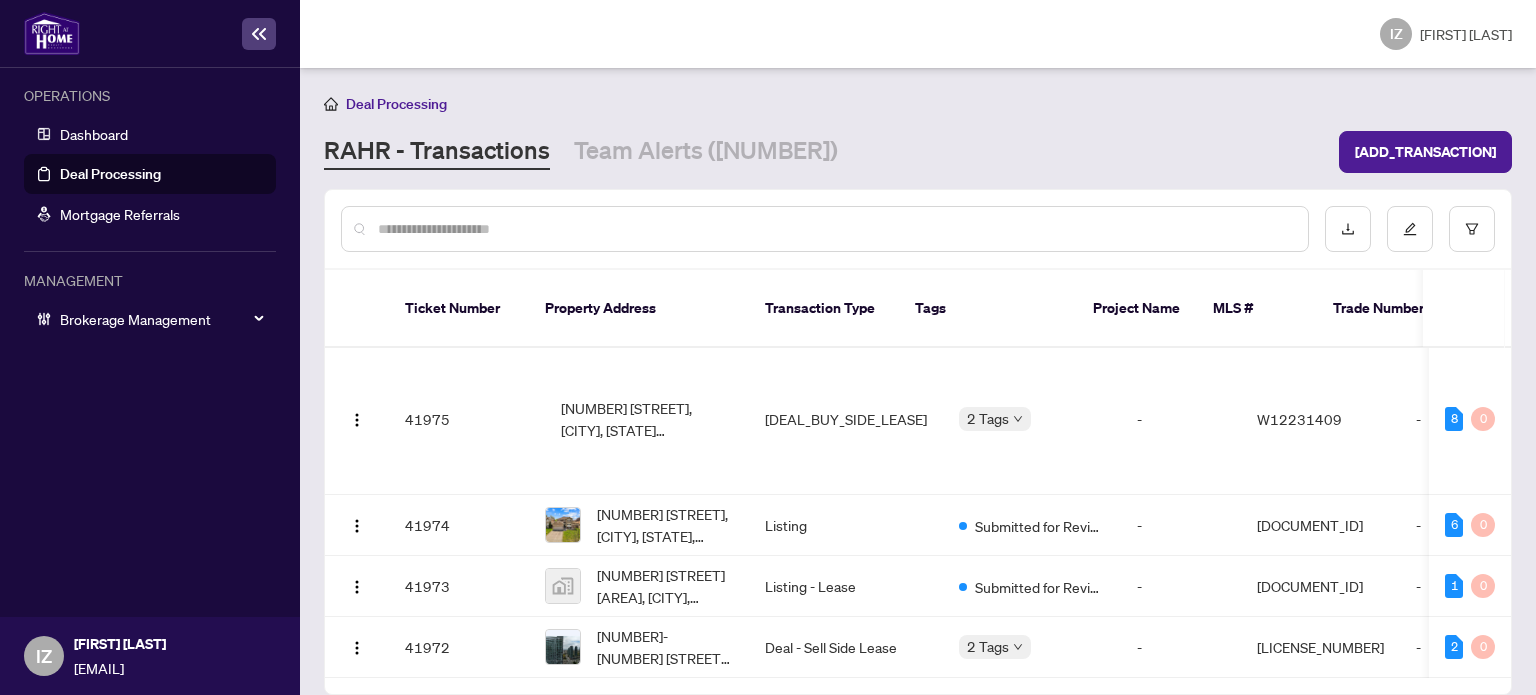 scroll, scrollTop: 0, scrollLeft: 0, axis: both 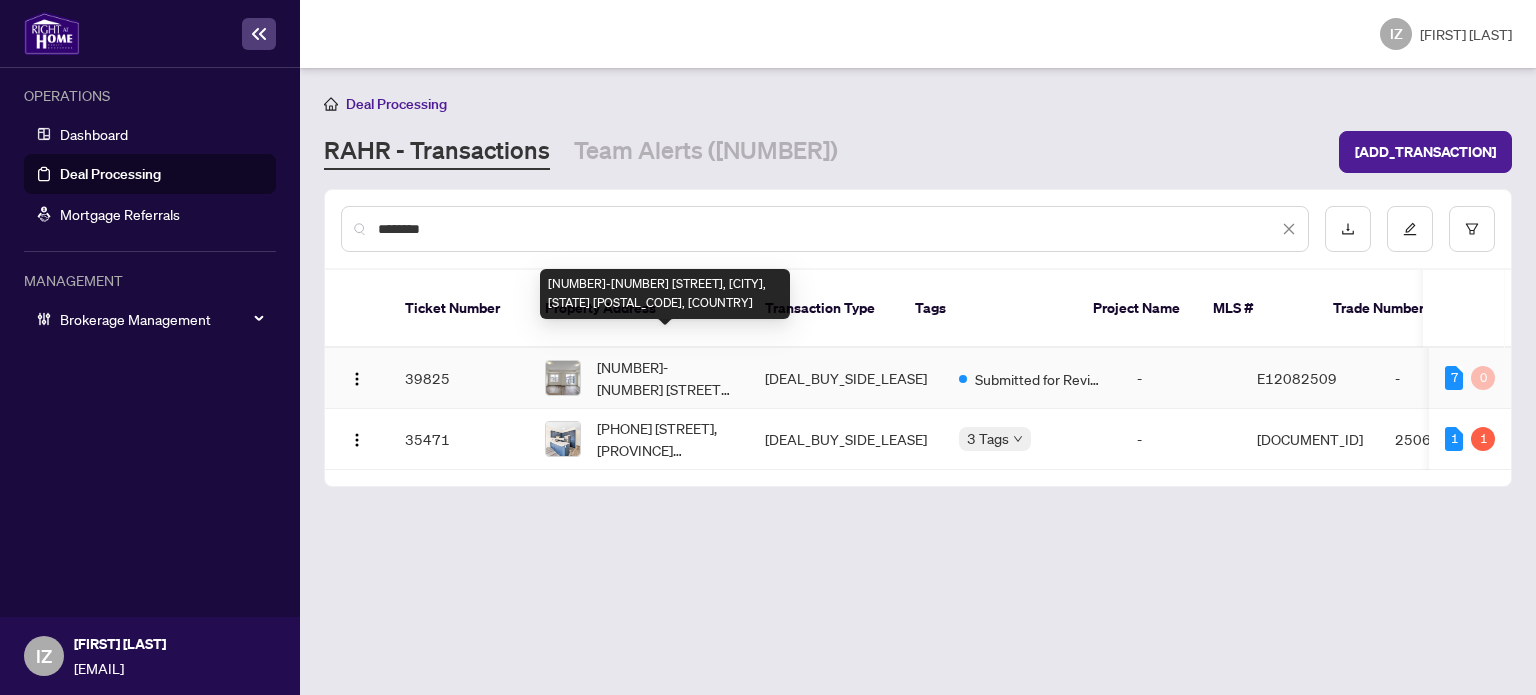 type on "********" 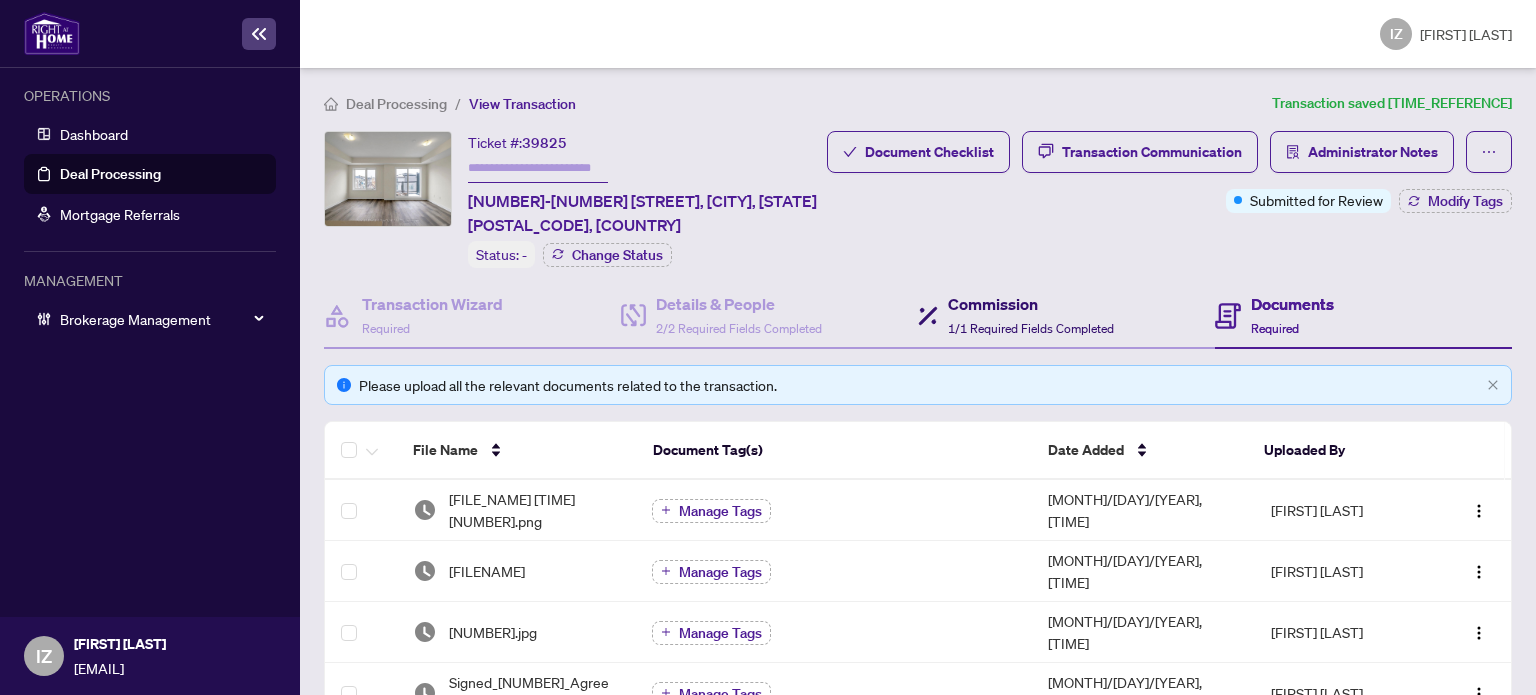 click on "Commission 1/1 Required Fields Completed" at bounding box center [1016, 315] 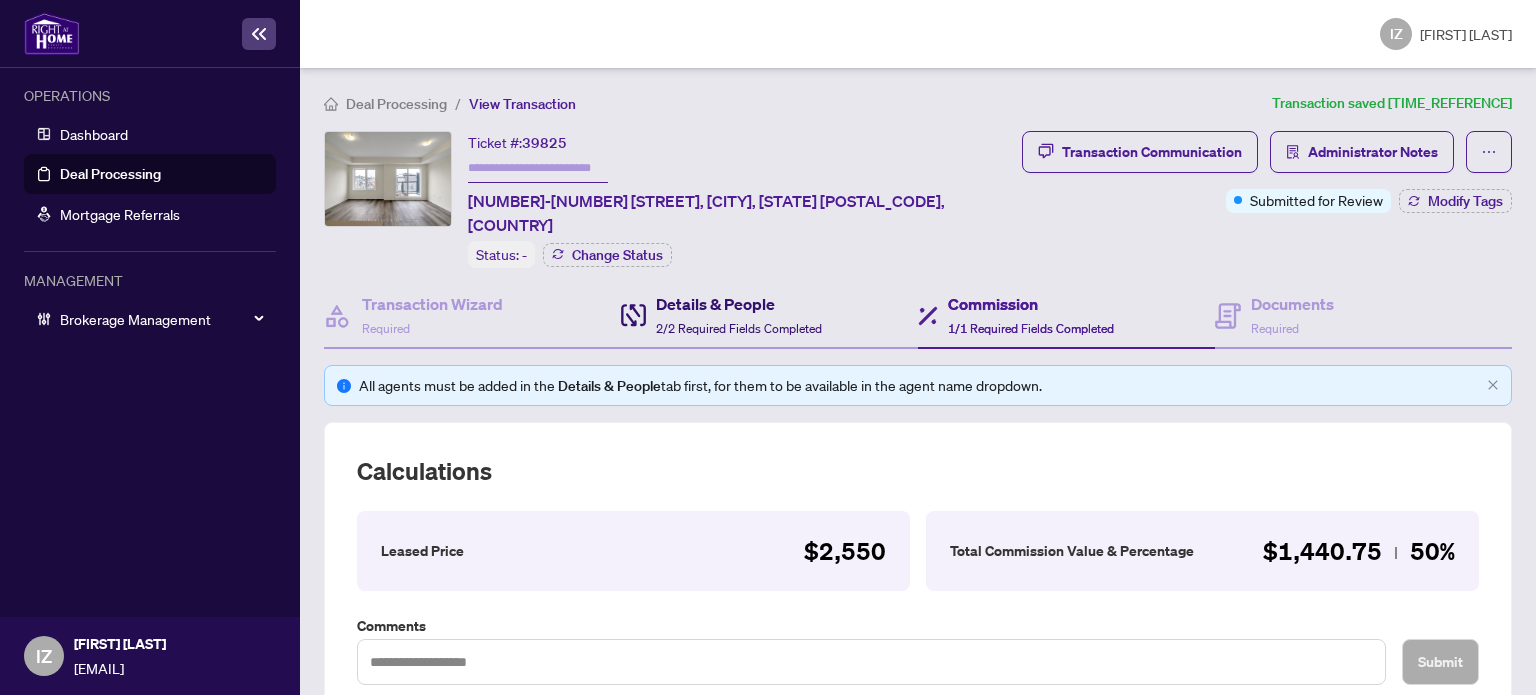 click on "Details & People" at bounding box center (739, 304) 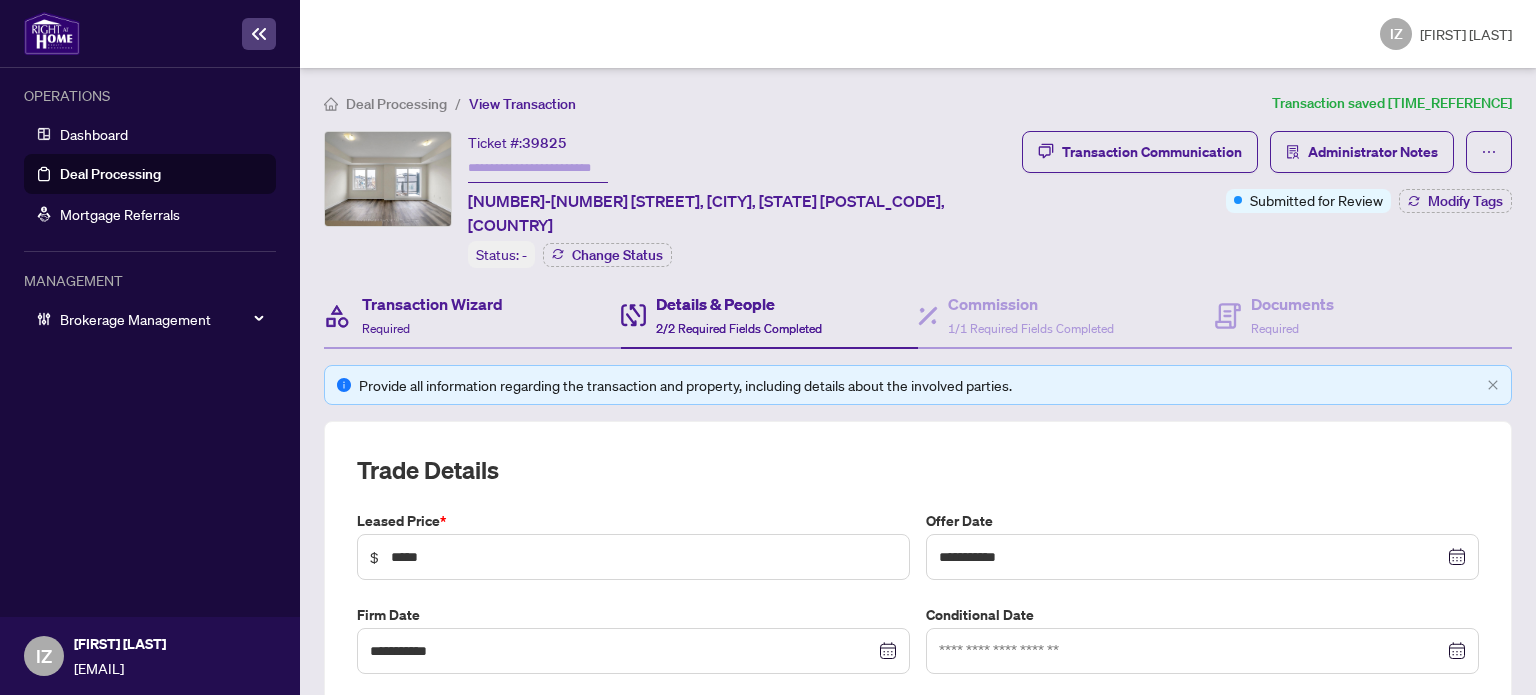 click on "Transaction Wizard Required" at bounding box center [472, 316] 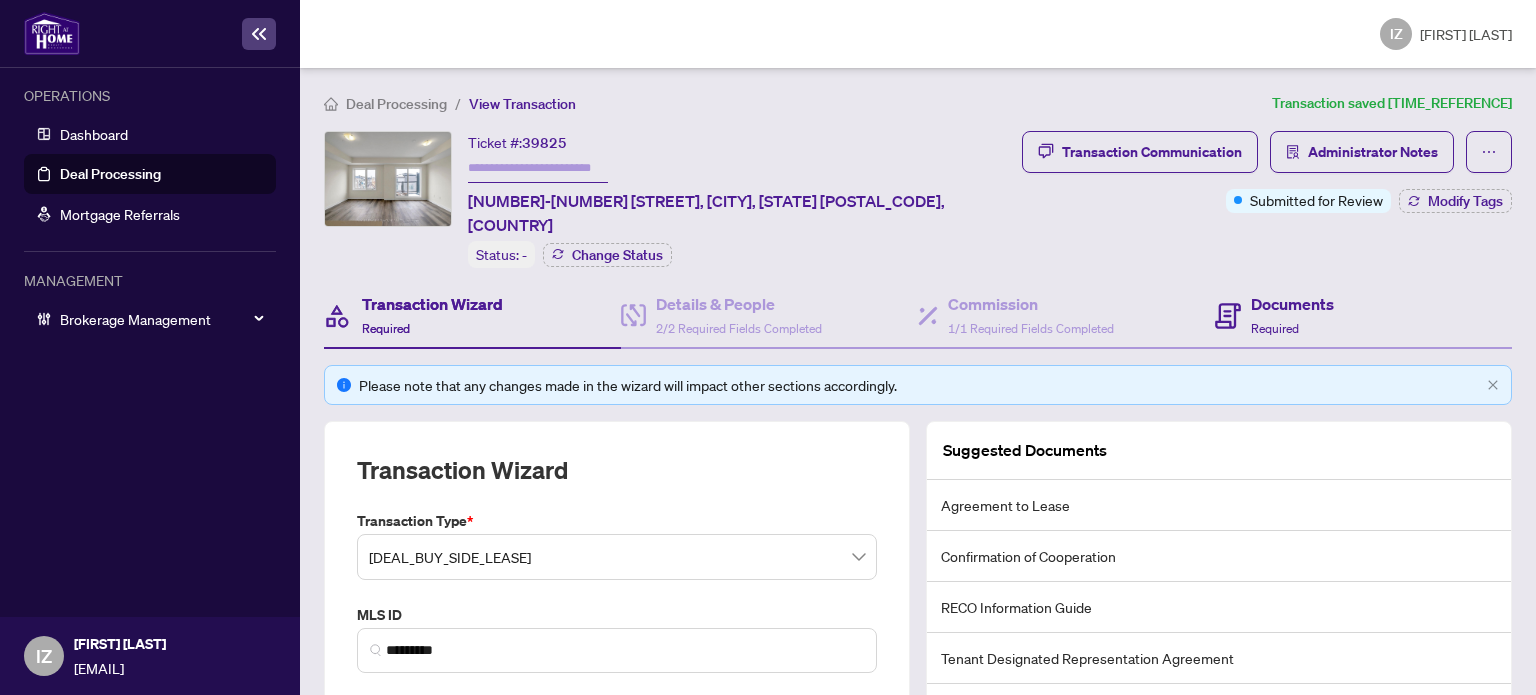click on "Documents Required" at bounding box center [1363, 316] 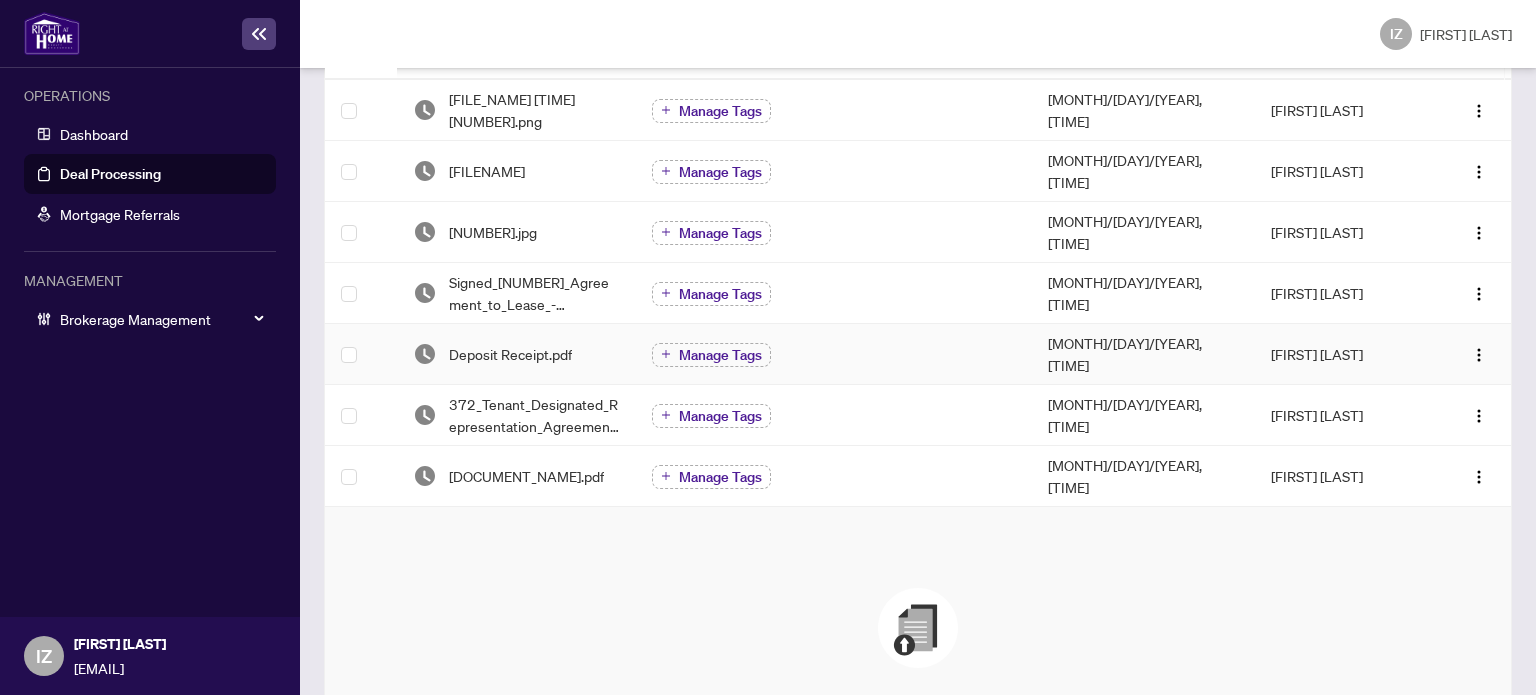 scroll, scrollTop: 0, scrollLeft: 0, axis: both 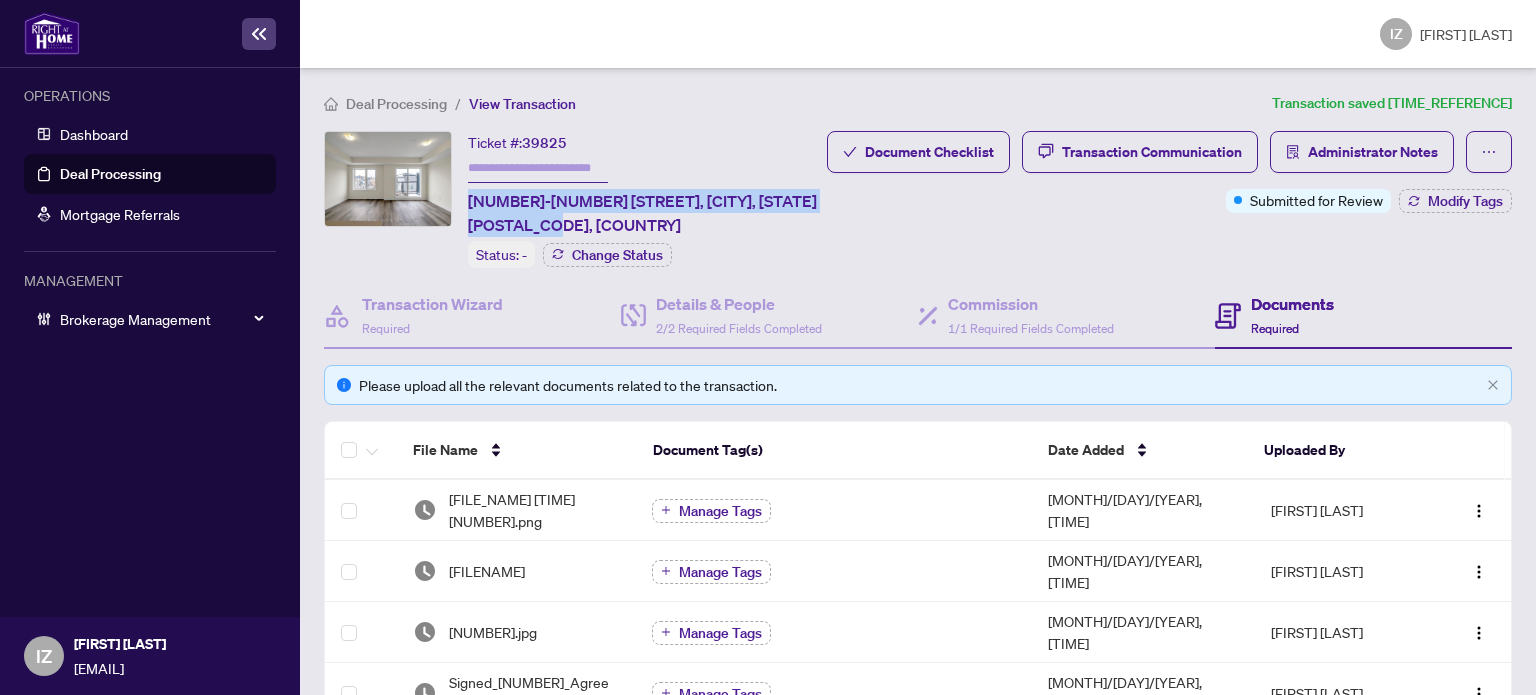 drag, startPoint x: 569, startPoint y: 224, endPoint x: 465, endPoint y: 195, distance: 107.96759 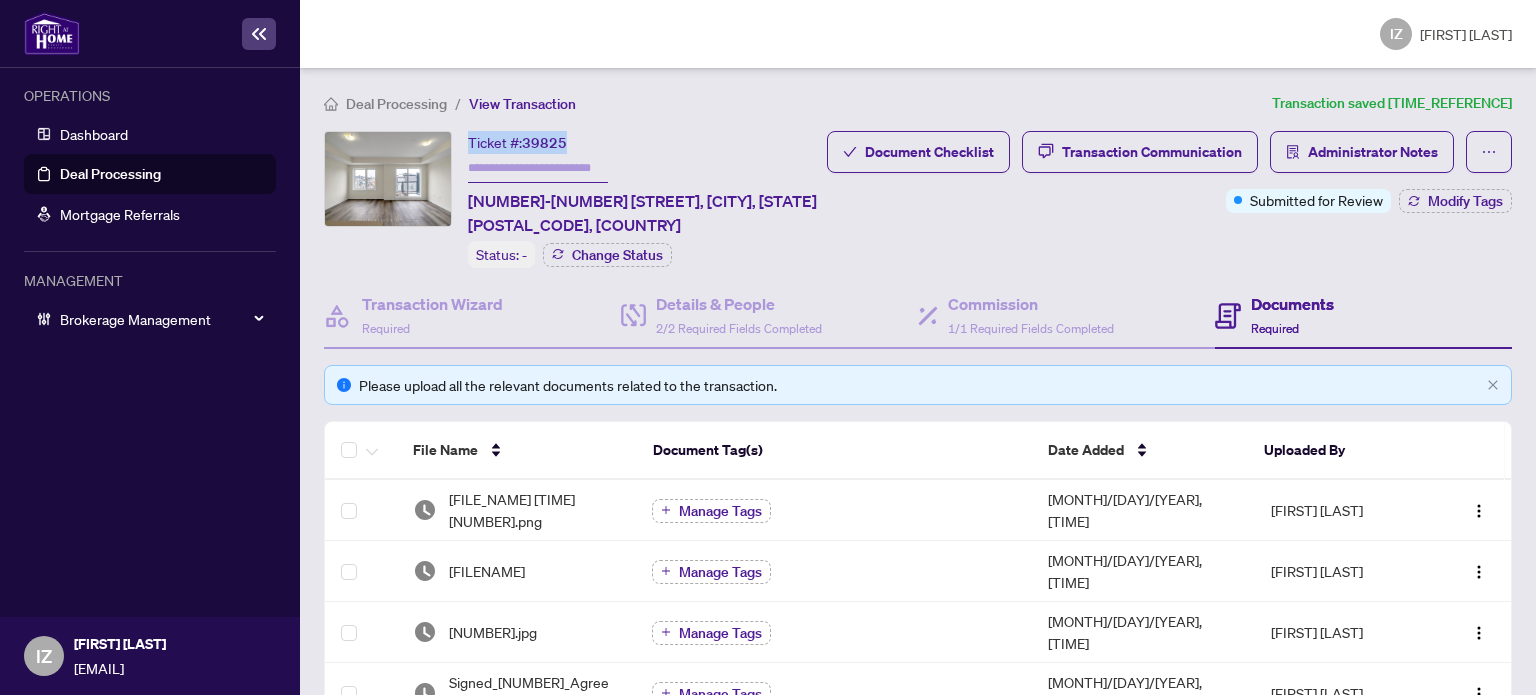 drag, startPoint x: 589, startPoint y: 141, endPoint x: 471, endPoint y: 135, distance: 118.15244 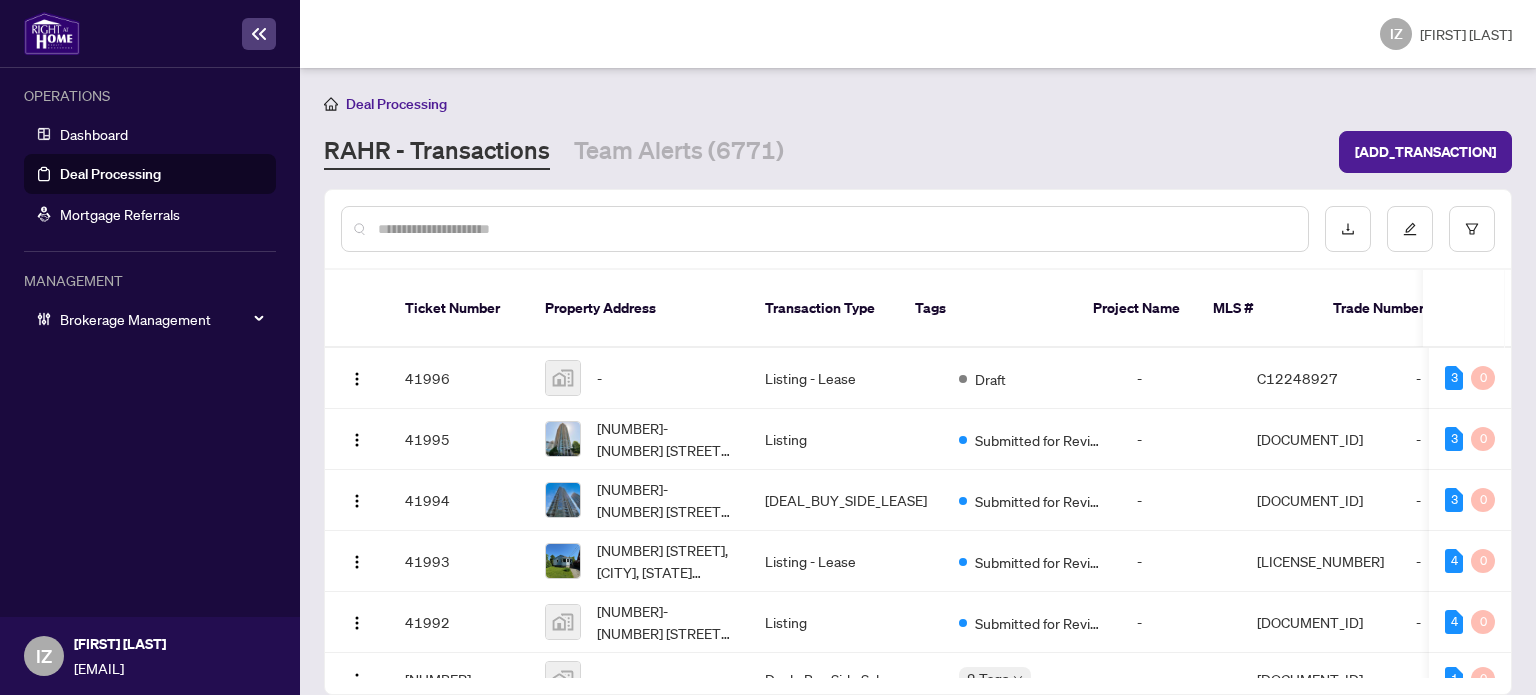 click at bounding box center (835, 229) 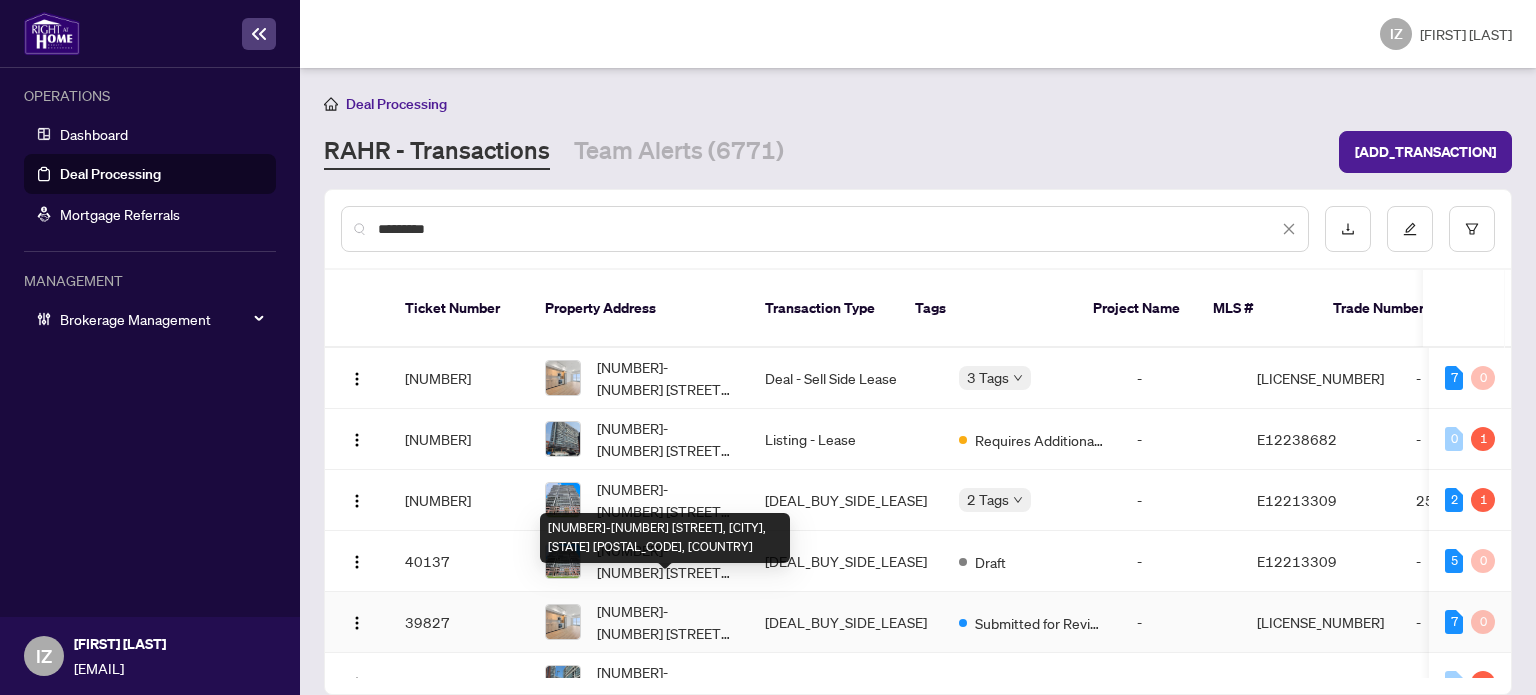type on "*********" 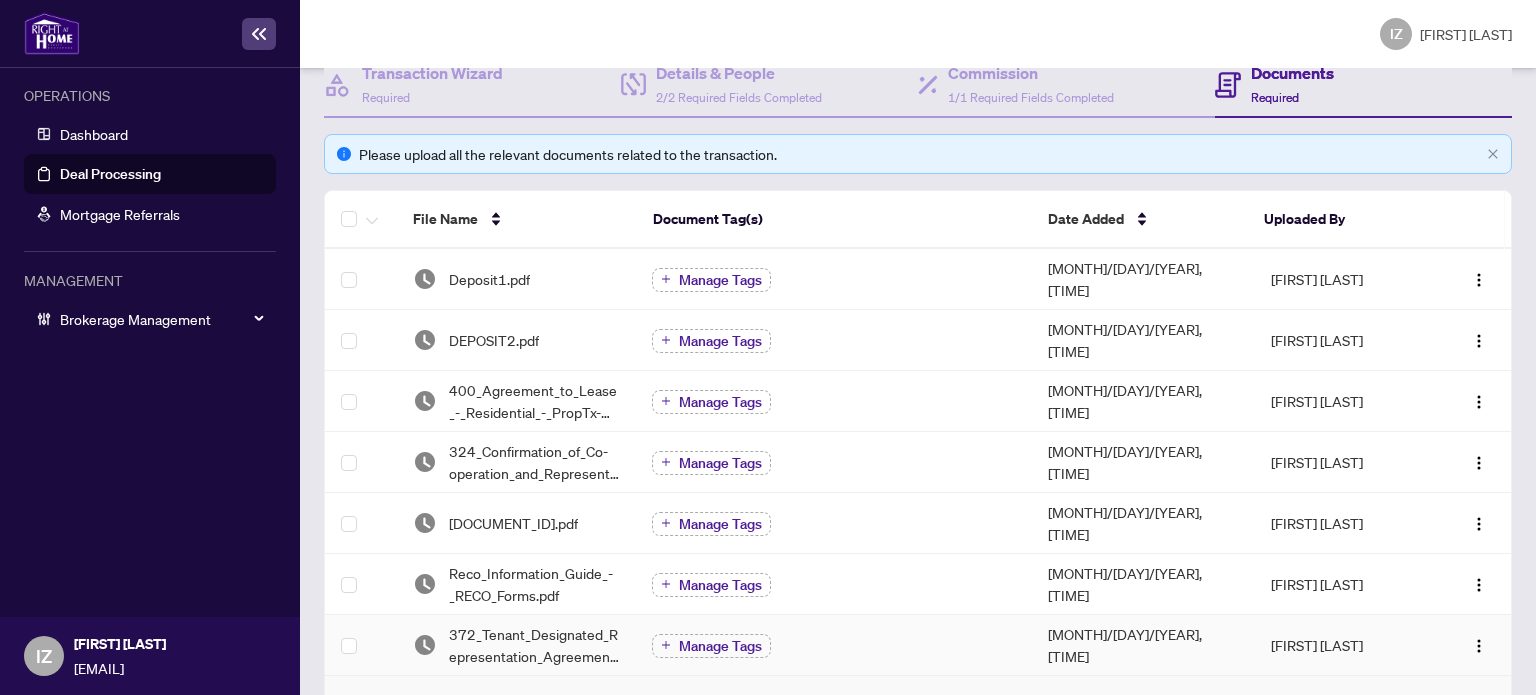 scroll, scrollTop: 0, scrollLeft: 0, axis: both 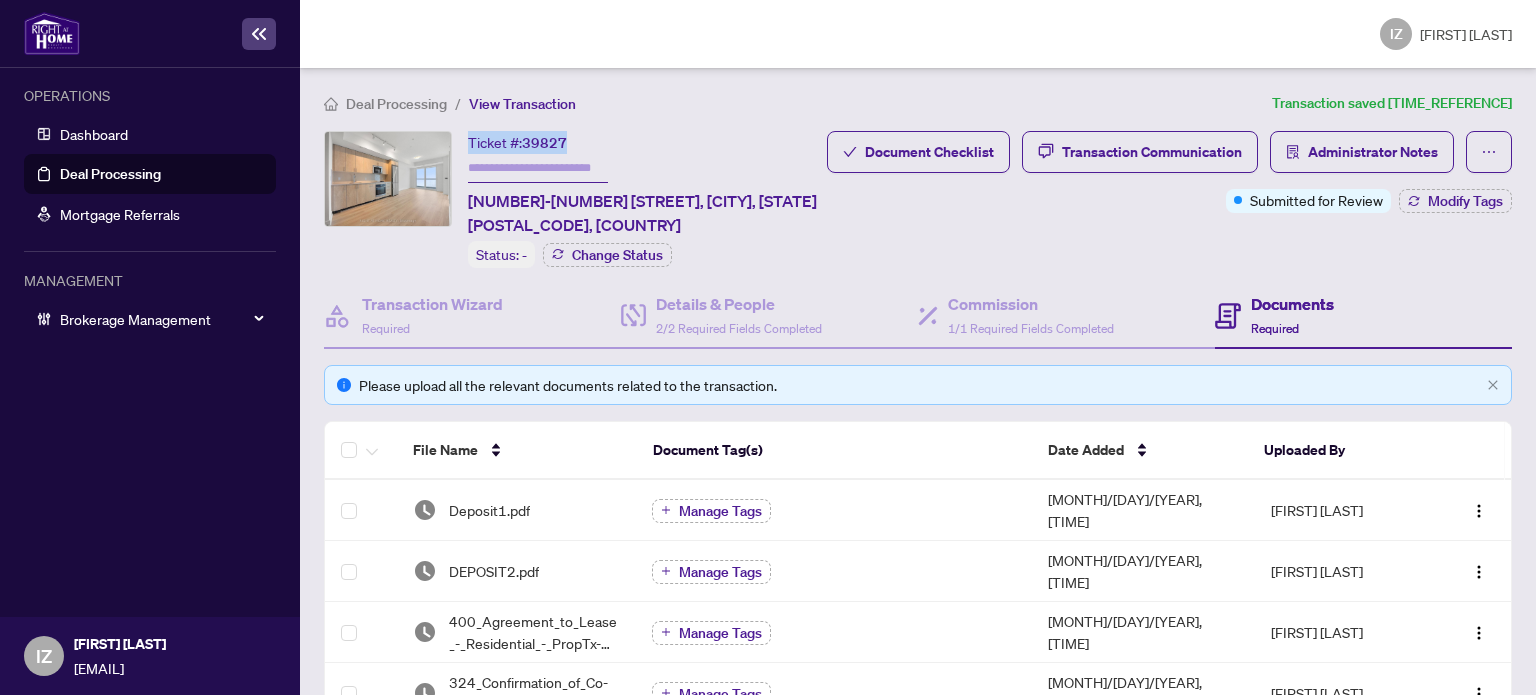 drag, startPoint x: 579, startPoint y: 140, endPoint x: 460, endPoint y: 136, distance: 119.06721 